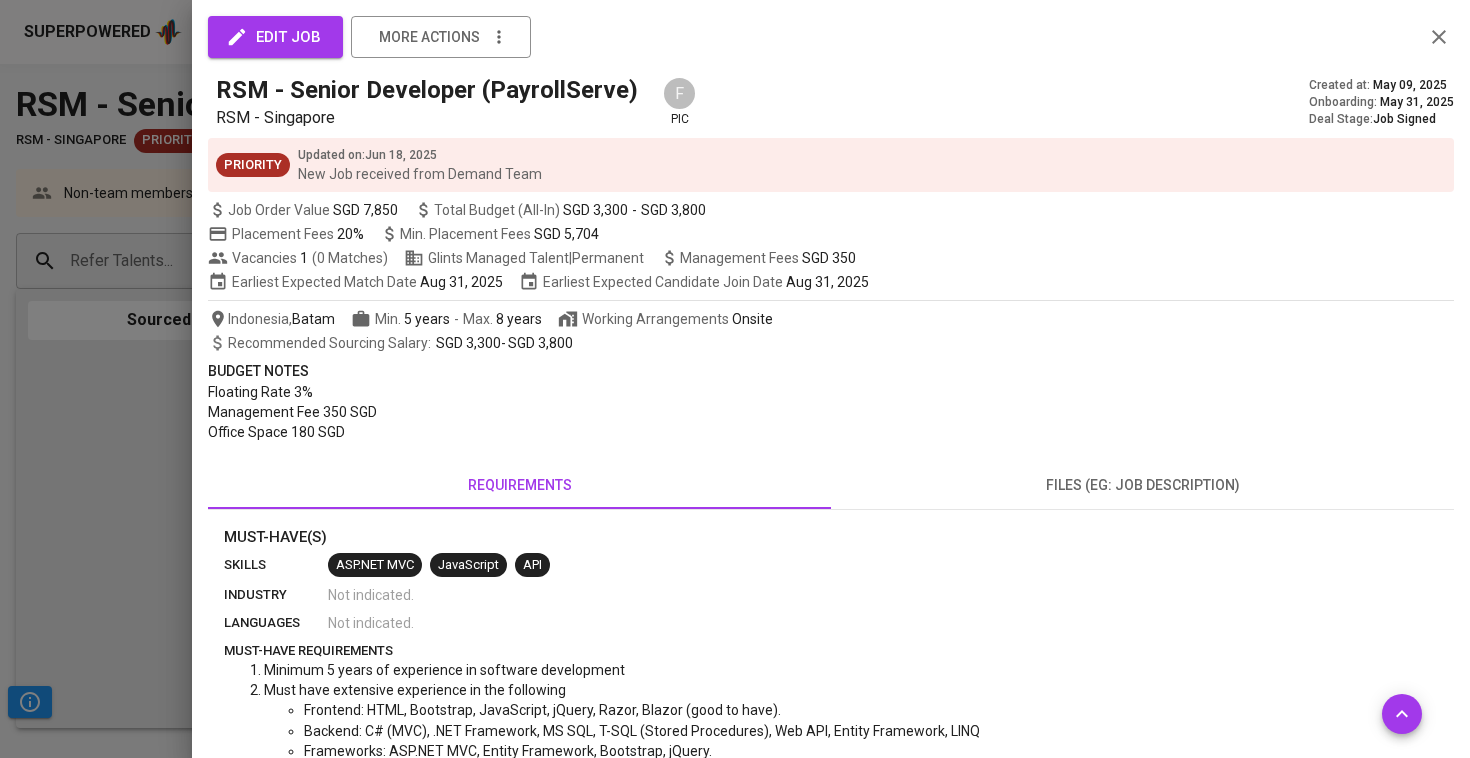 scroll, scrollTop: 0, scrollLeft: 0, axis: both 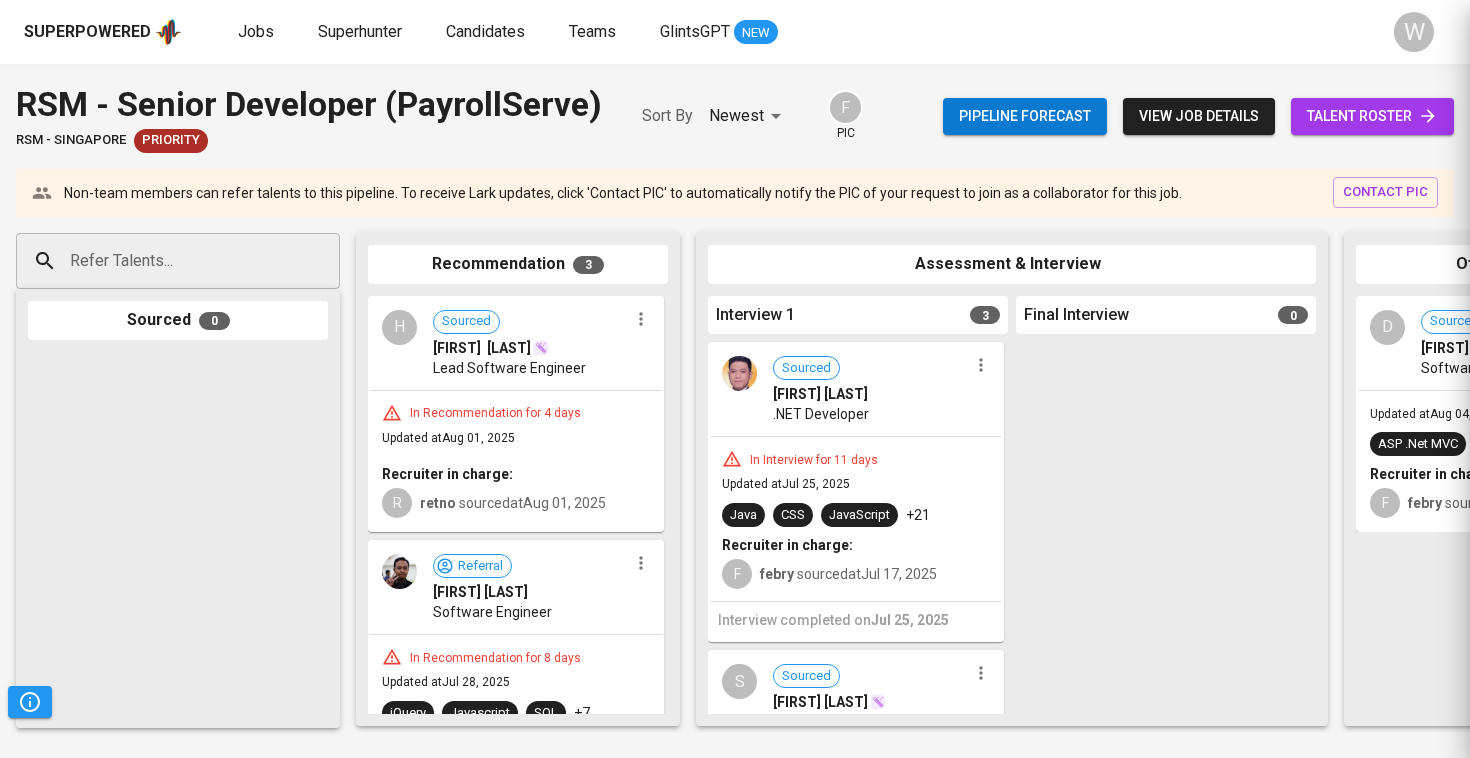click at bounding box center (735, 379) 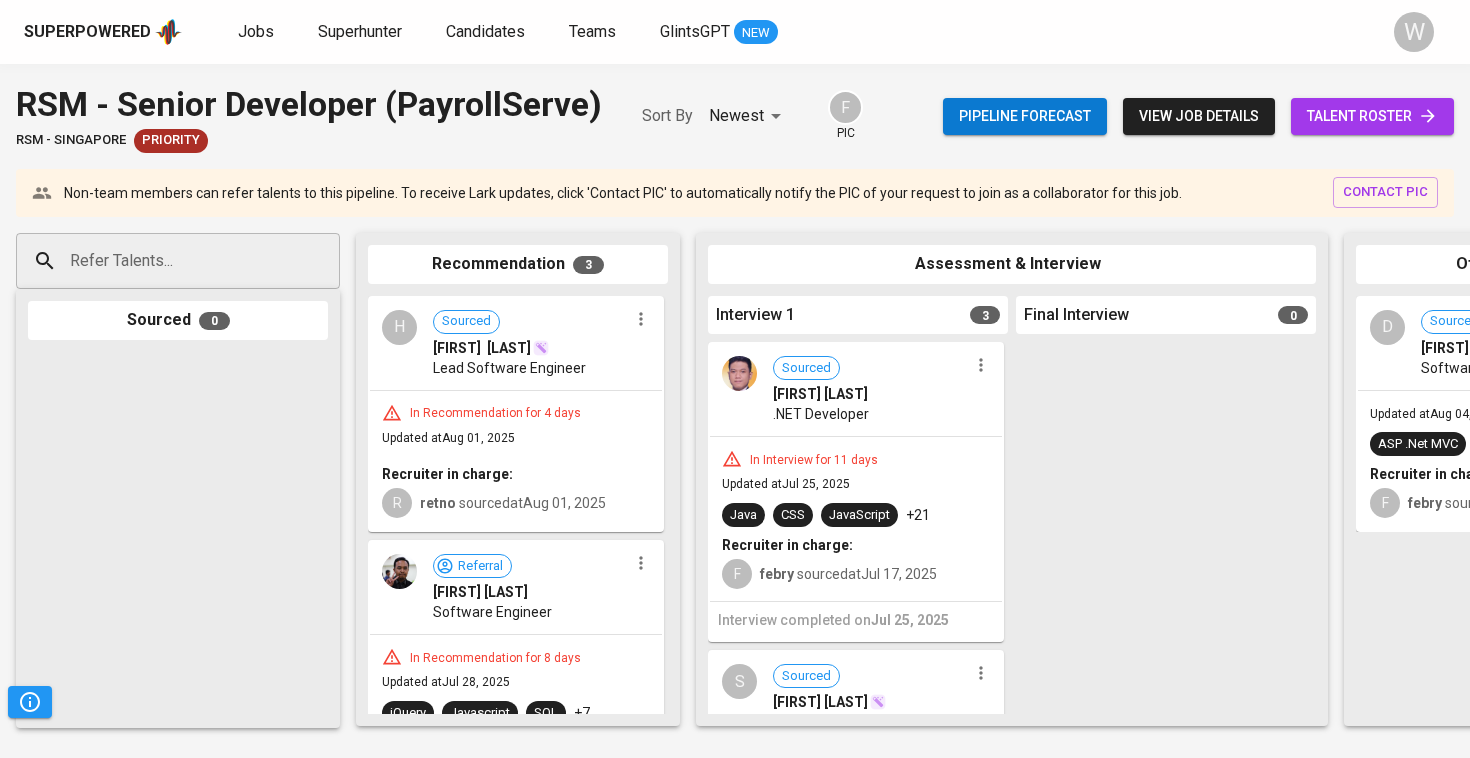 click on "Jobs   Superhunter   Candidates   Teams   GlintsGPT   NEW" at bounding box center (508, 32) 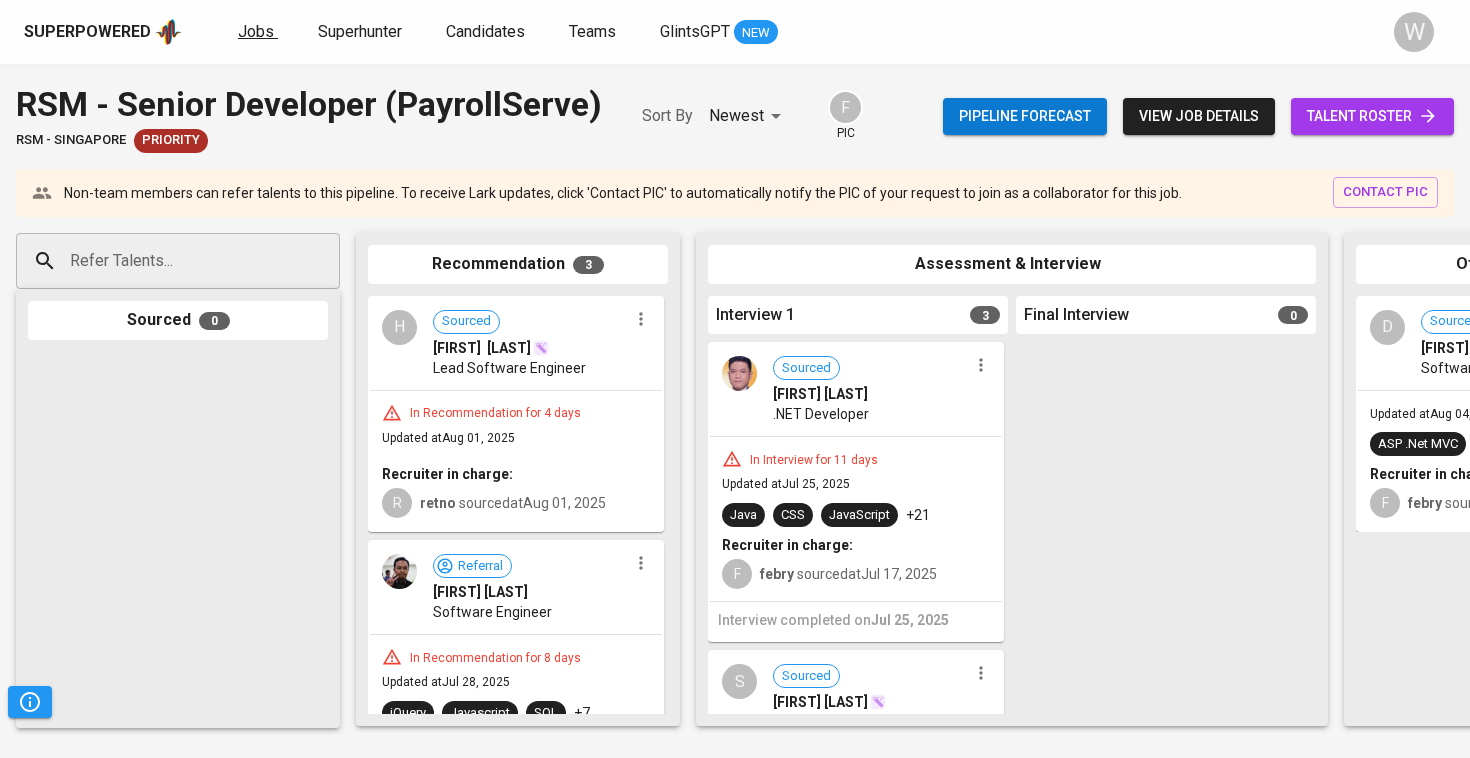 click on "Jobs" at bounding box center [256, 31] 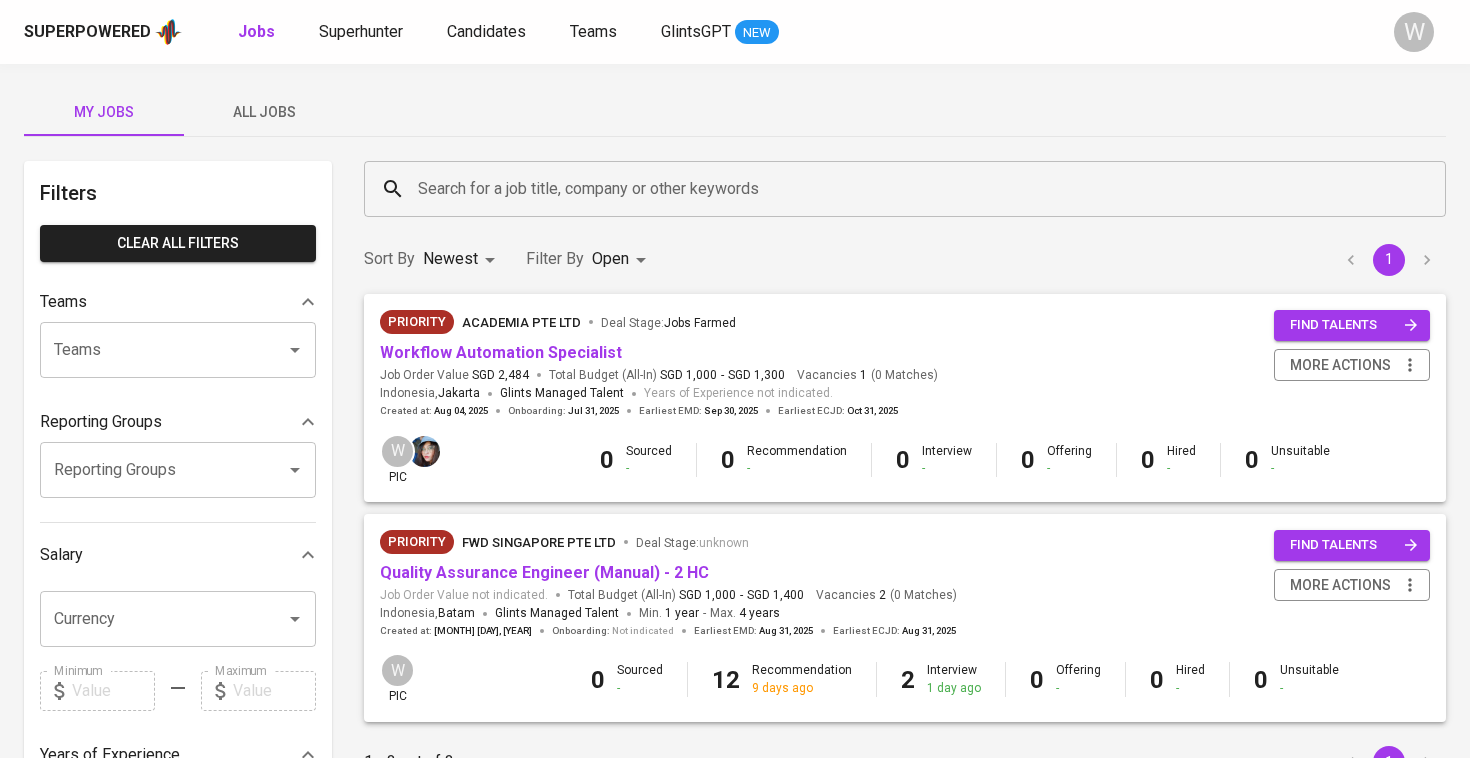 click on "Superpowered Jobs   Superhunter   Candidates   Teams   GlintsGPT   NEW W" at bounding box center [735, 32] 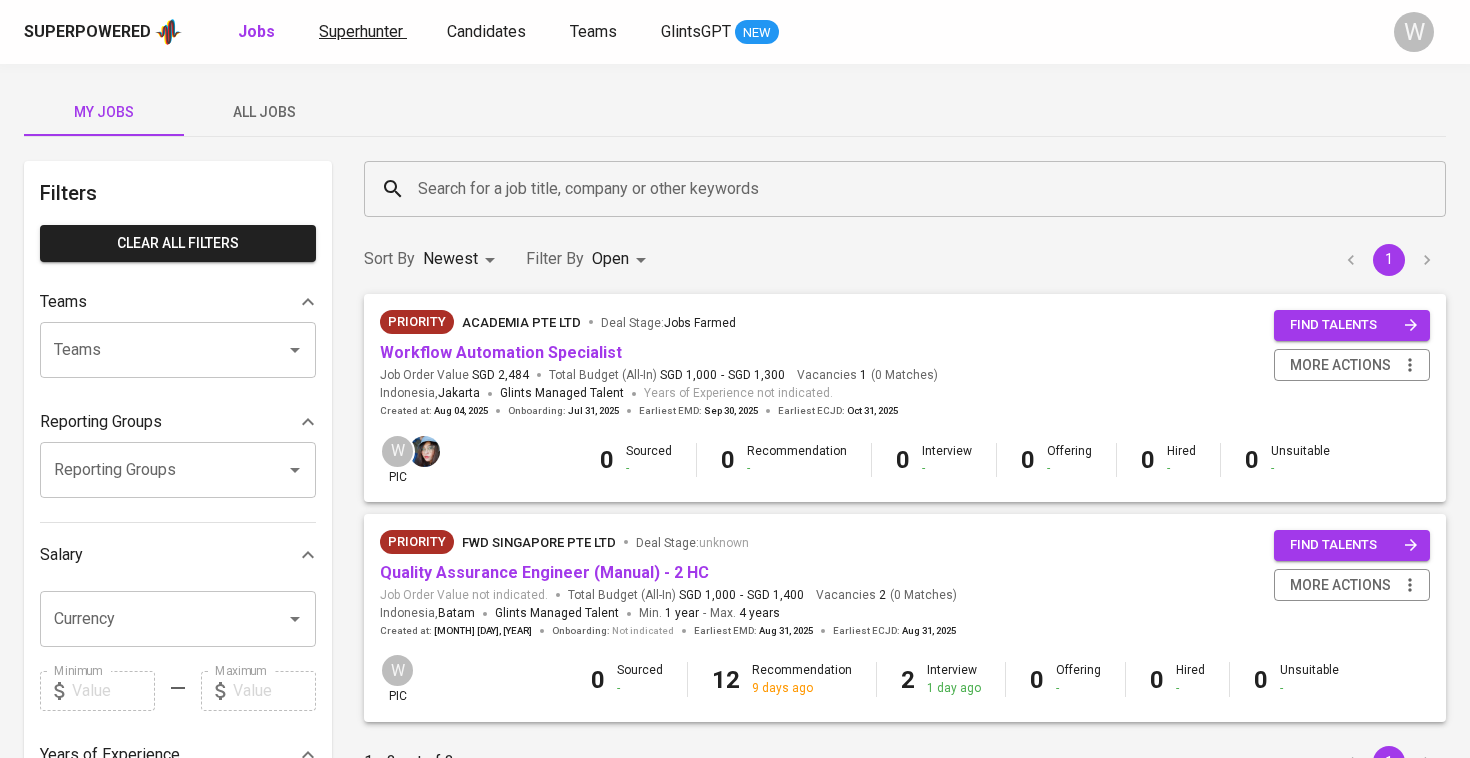 click on "Superhunter" at bounding box center (361, 31) 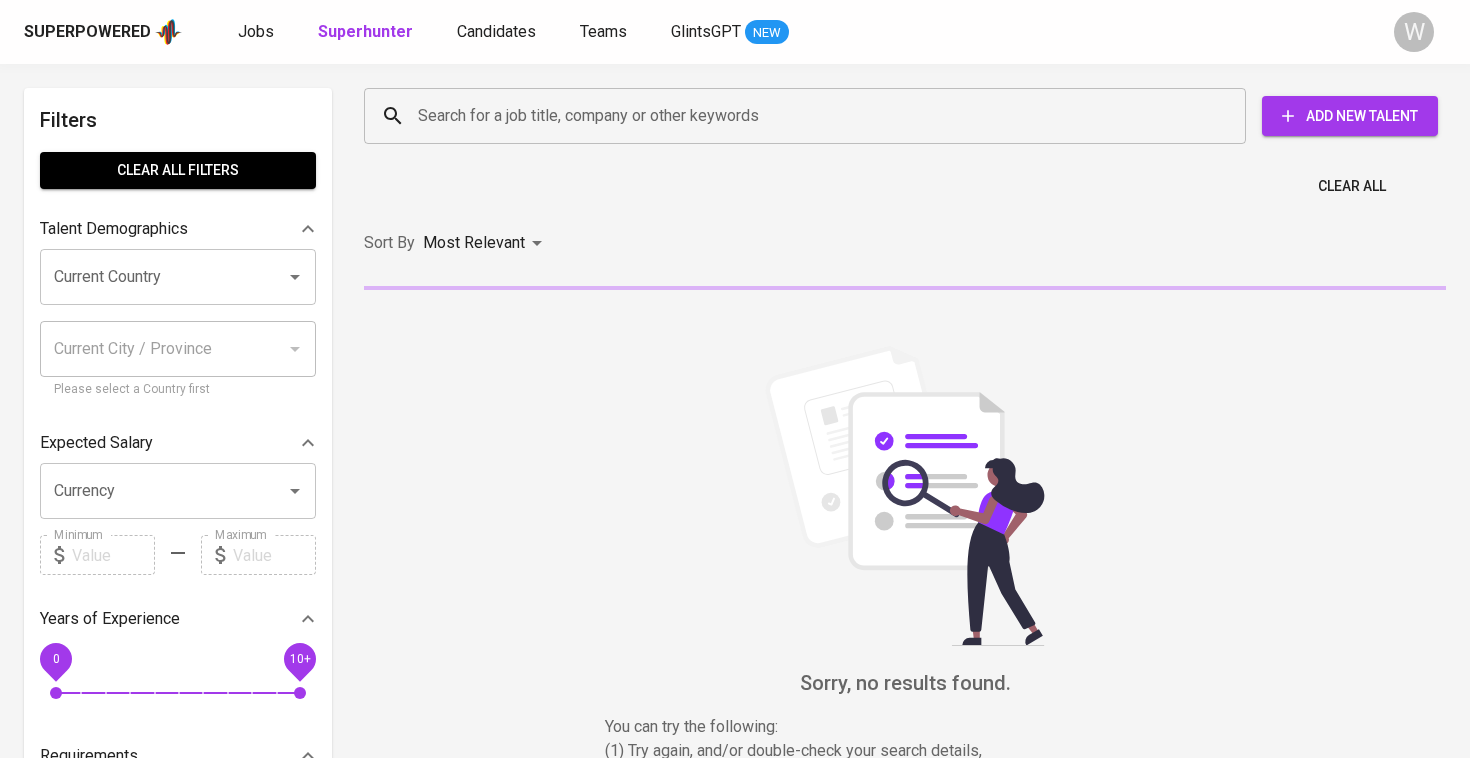 click on "Search for a job title, company or other keywords" at bounding box center (810, 116) 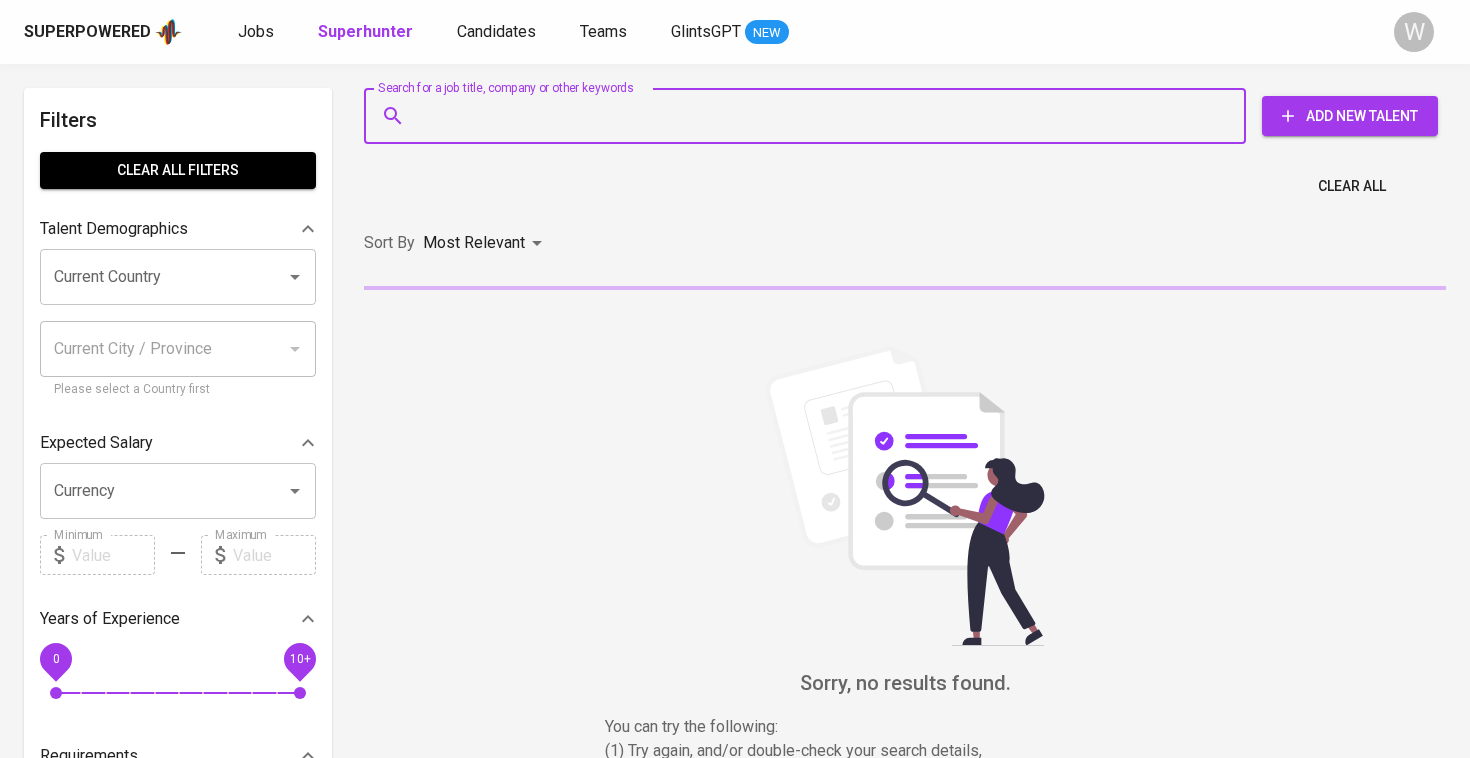 paste on "[EMAIL]" 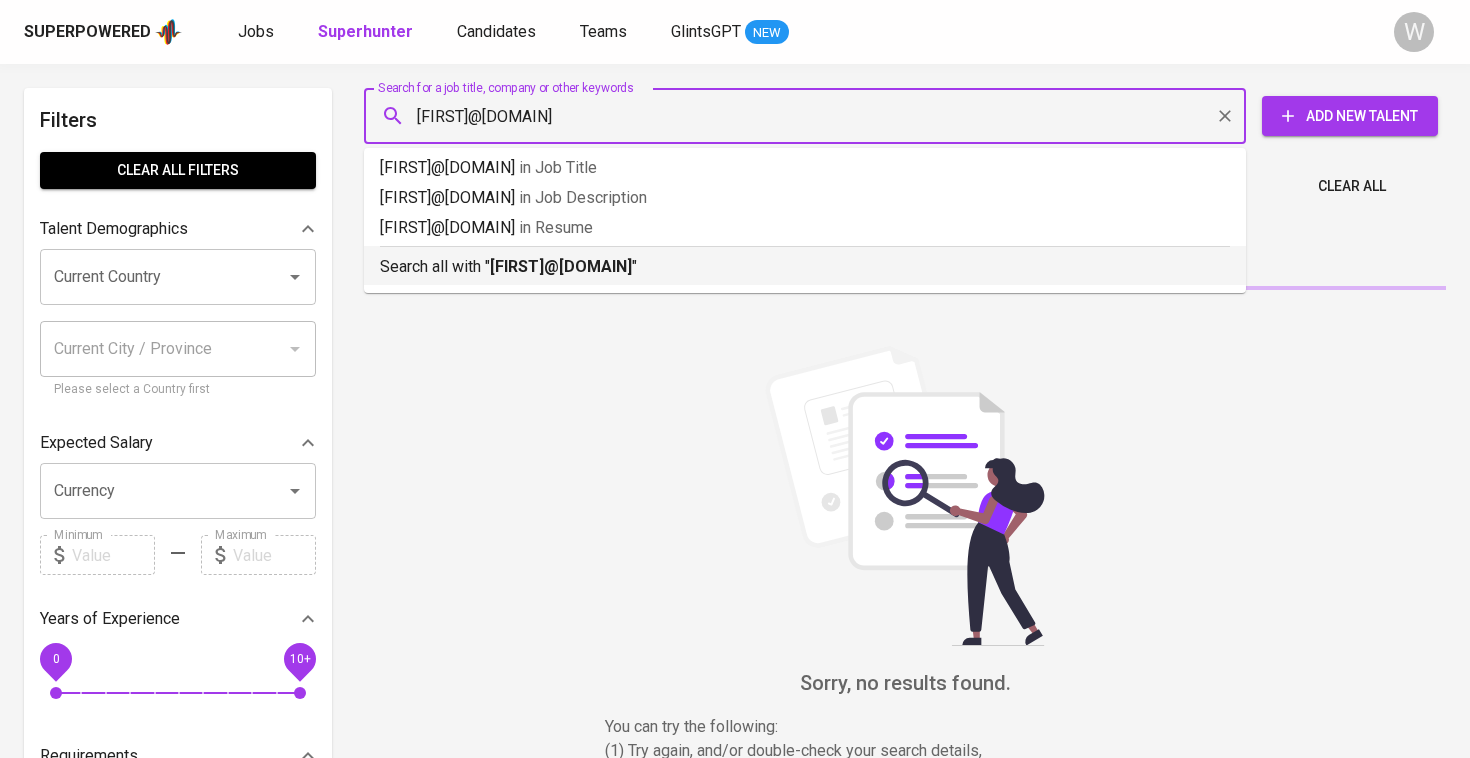 click on "[EMAIL]" at bounding box center [561, 266] 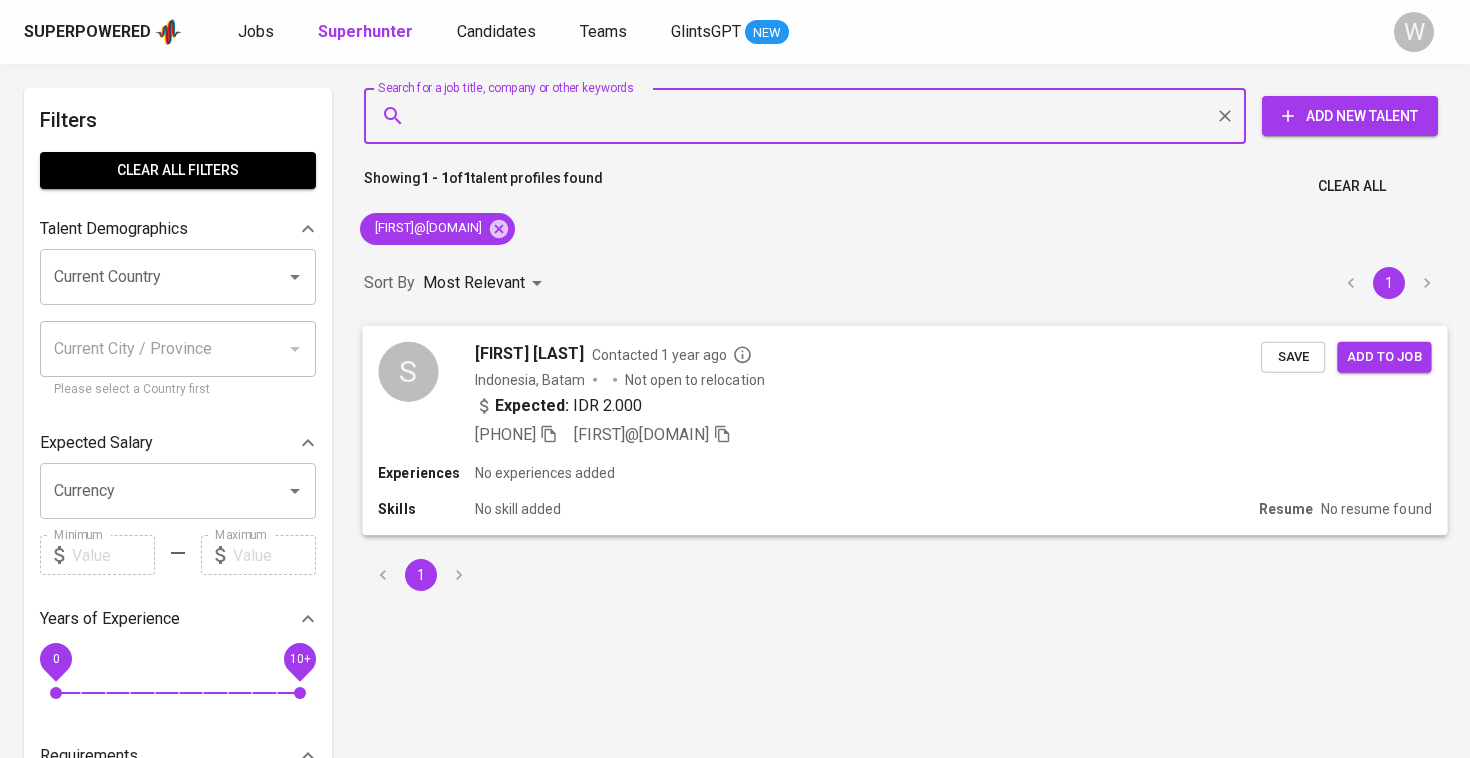 click on "Not open to relocation" at bounding box center [694, 379] 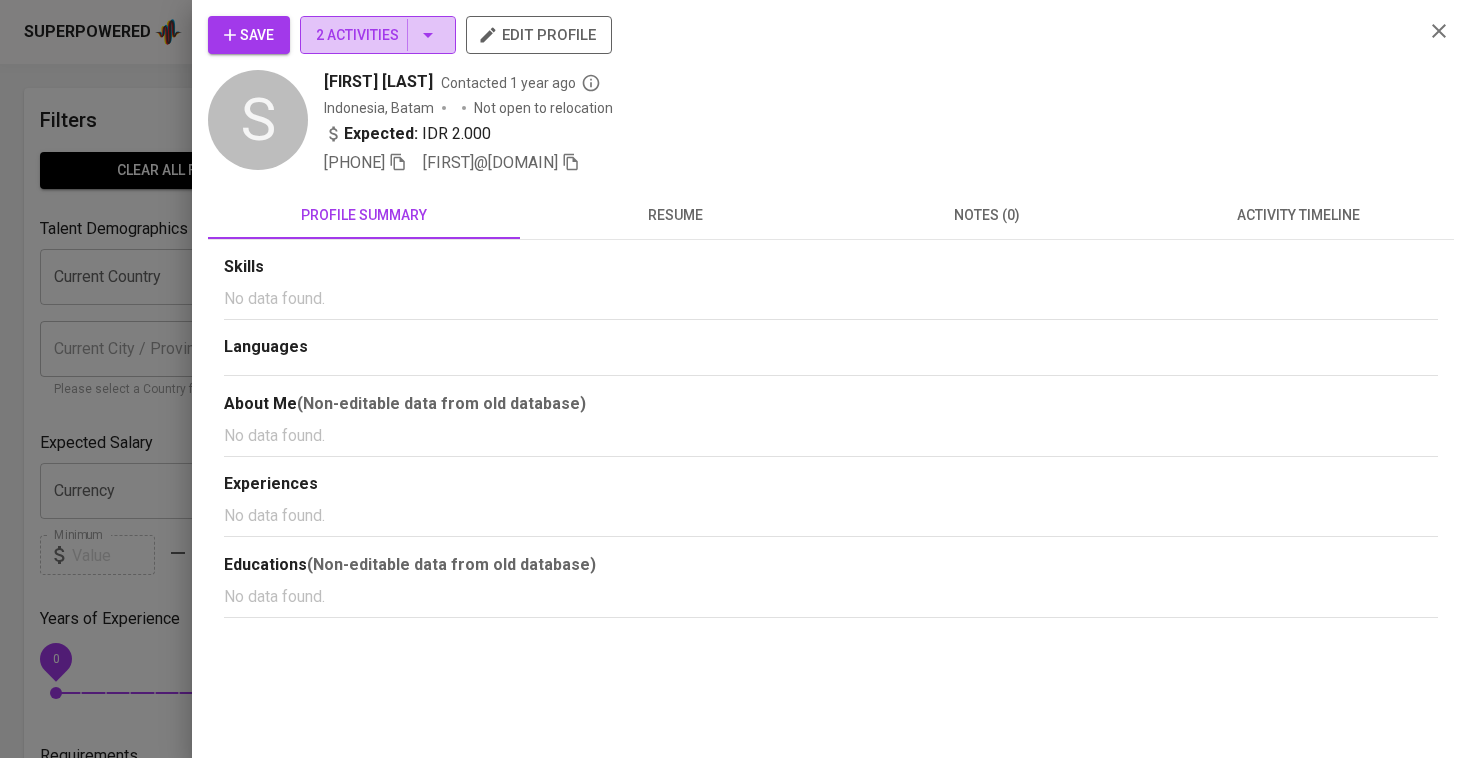 click on "2 Activities" at bounding box center (378, 35) 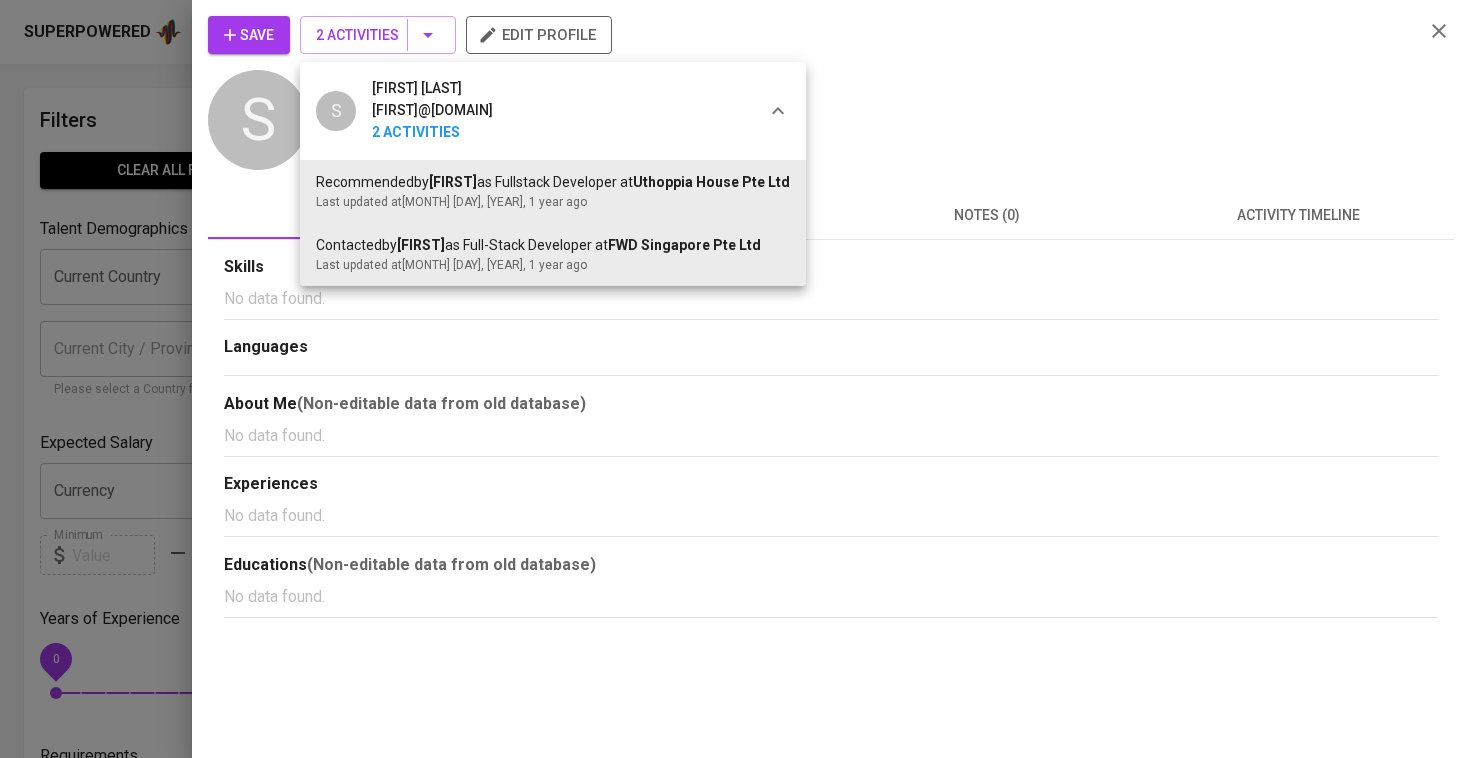 click at bounding box center [735, 379] 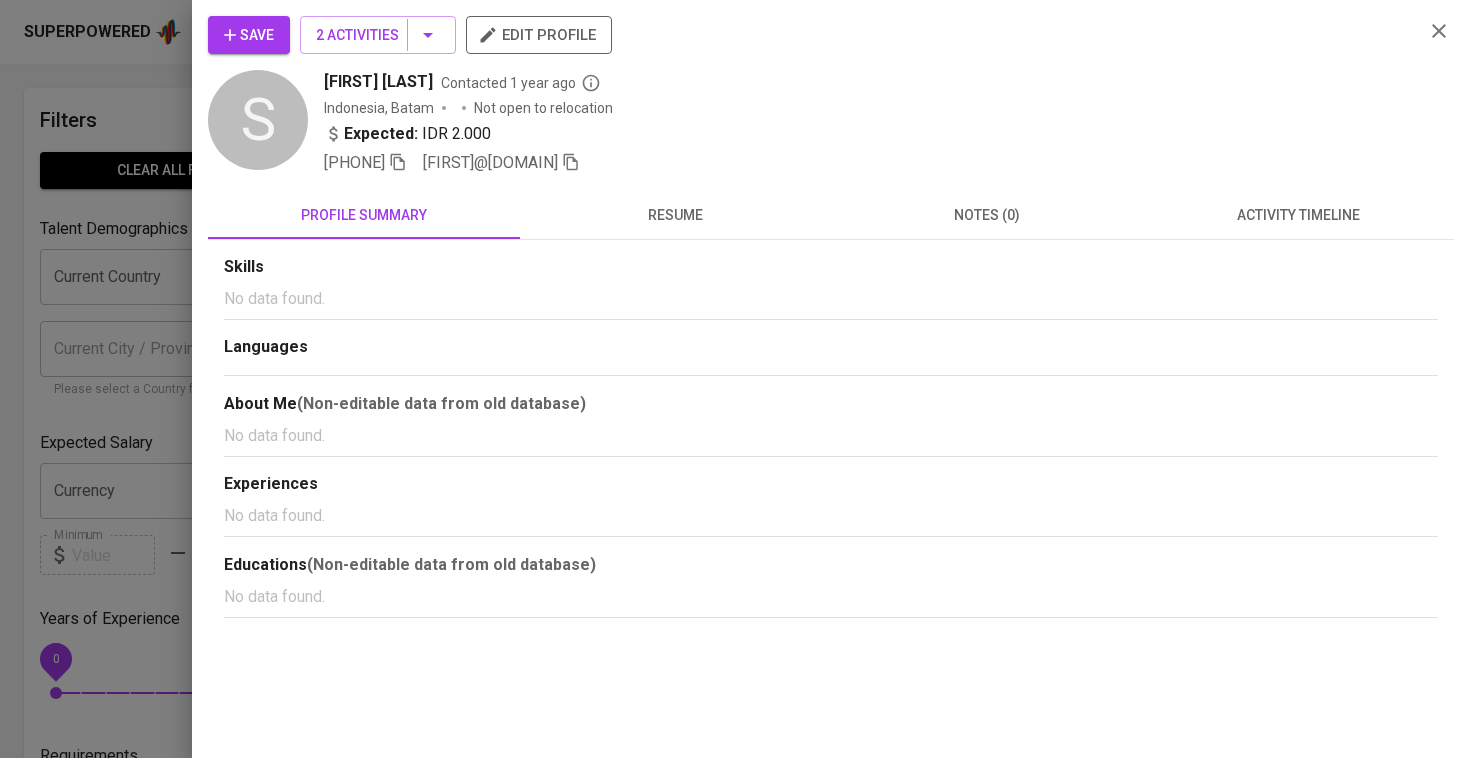 click on "activity timeline" at bounding box center [1299, 215] 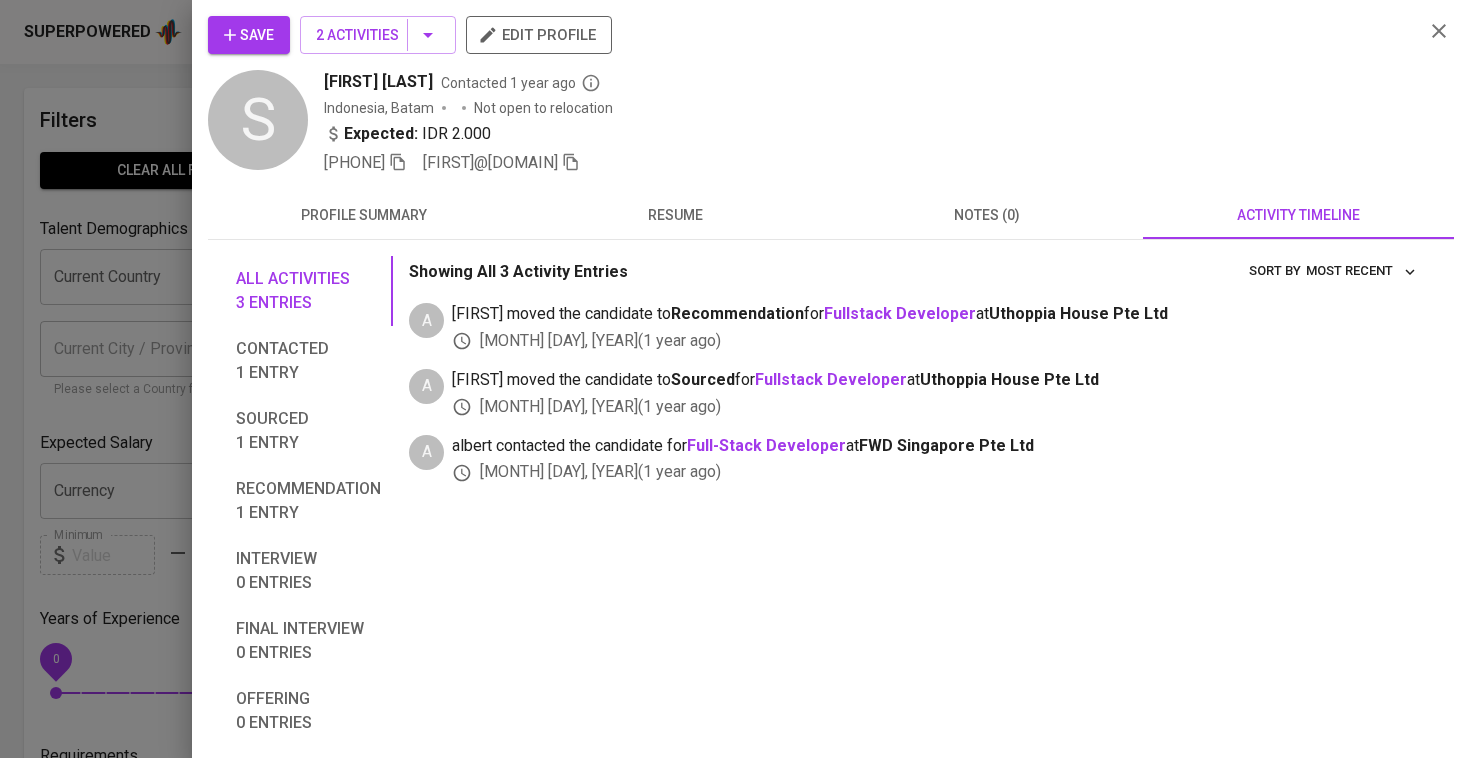 click on "resume" at bounding box center (676, 215) 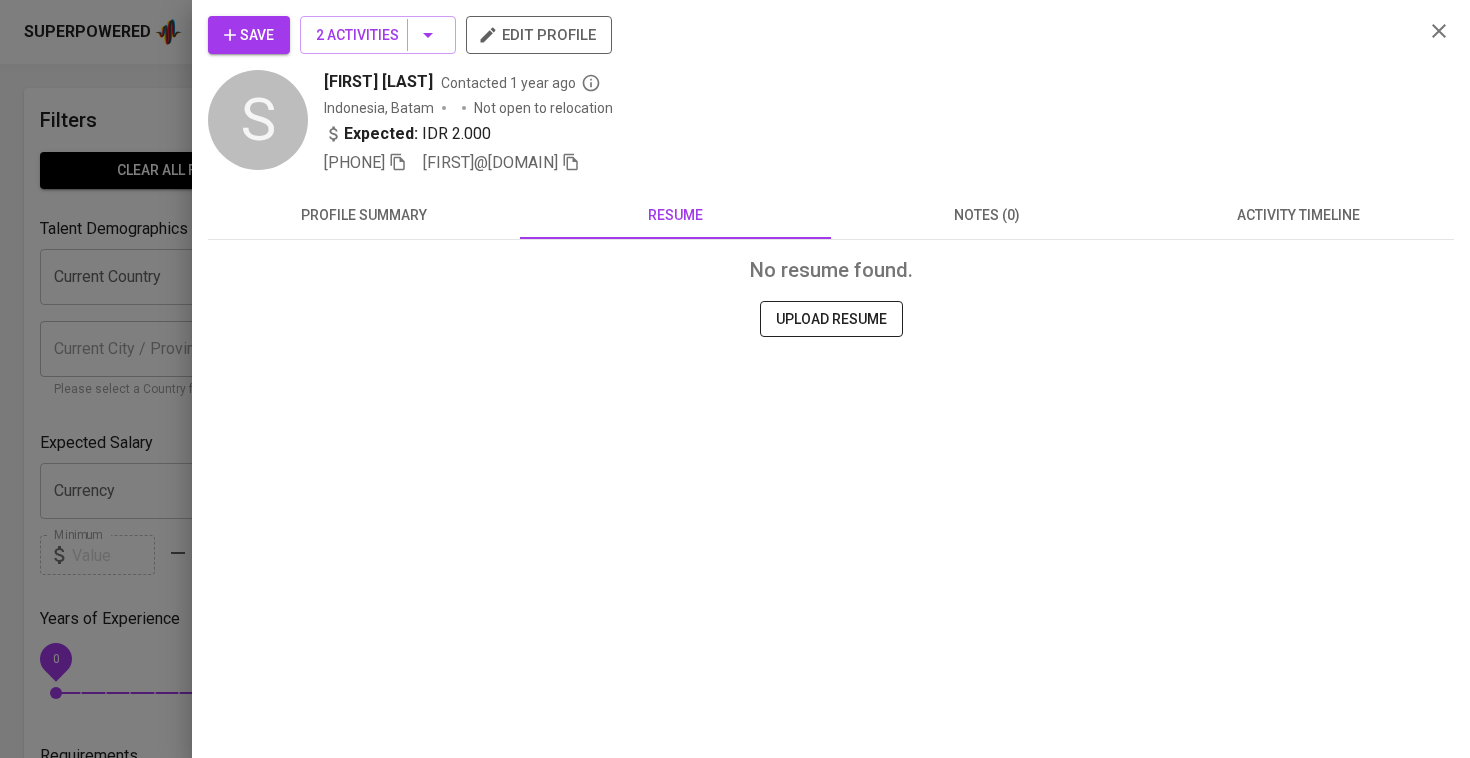 click on "profile summary" at bounding box center (364, 215) 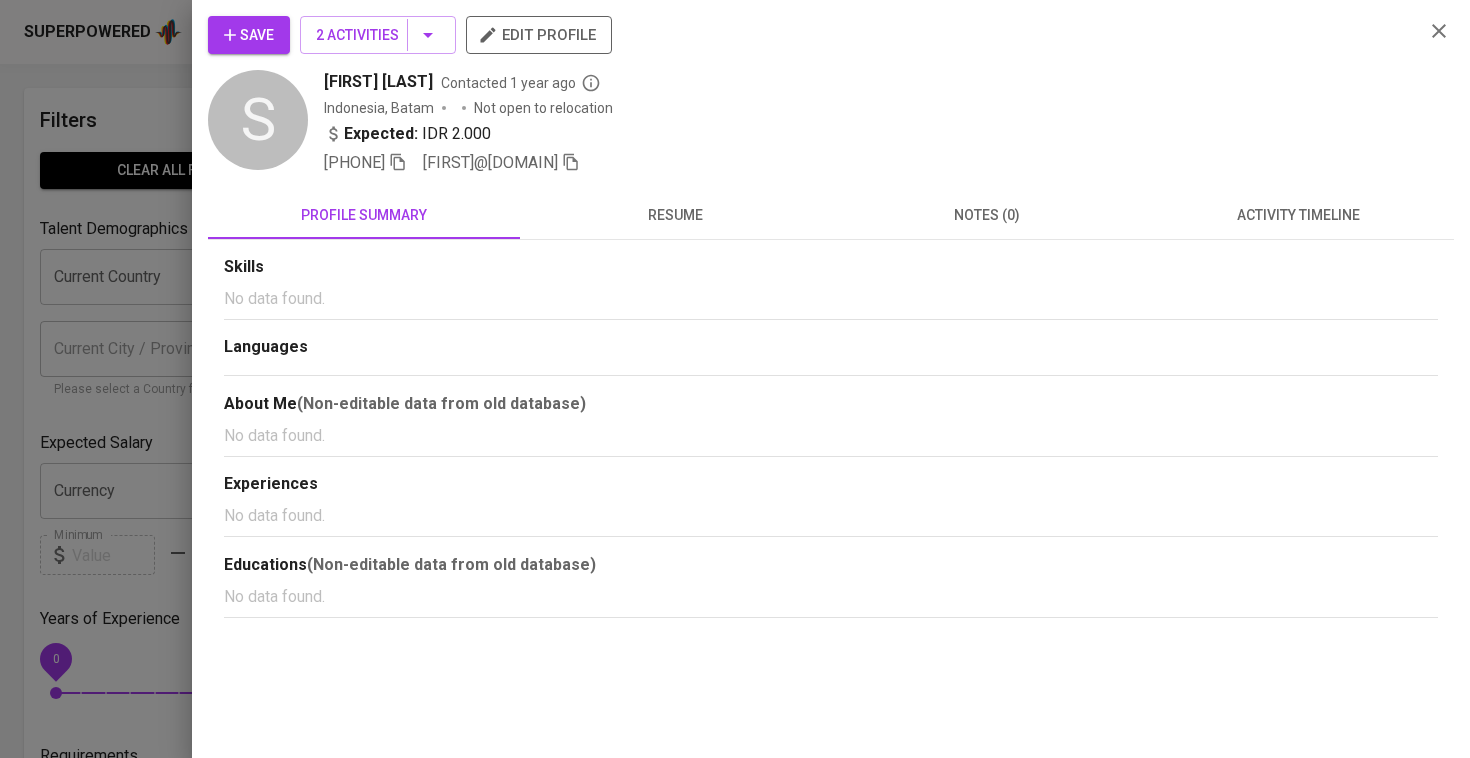 click on "Save" at bounding box center (249, 35) 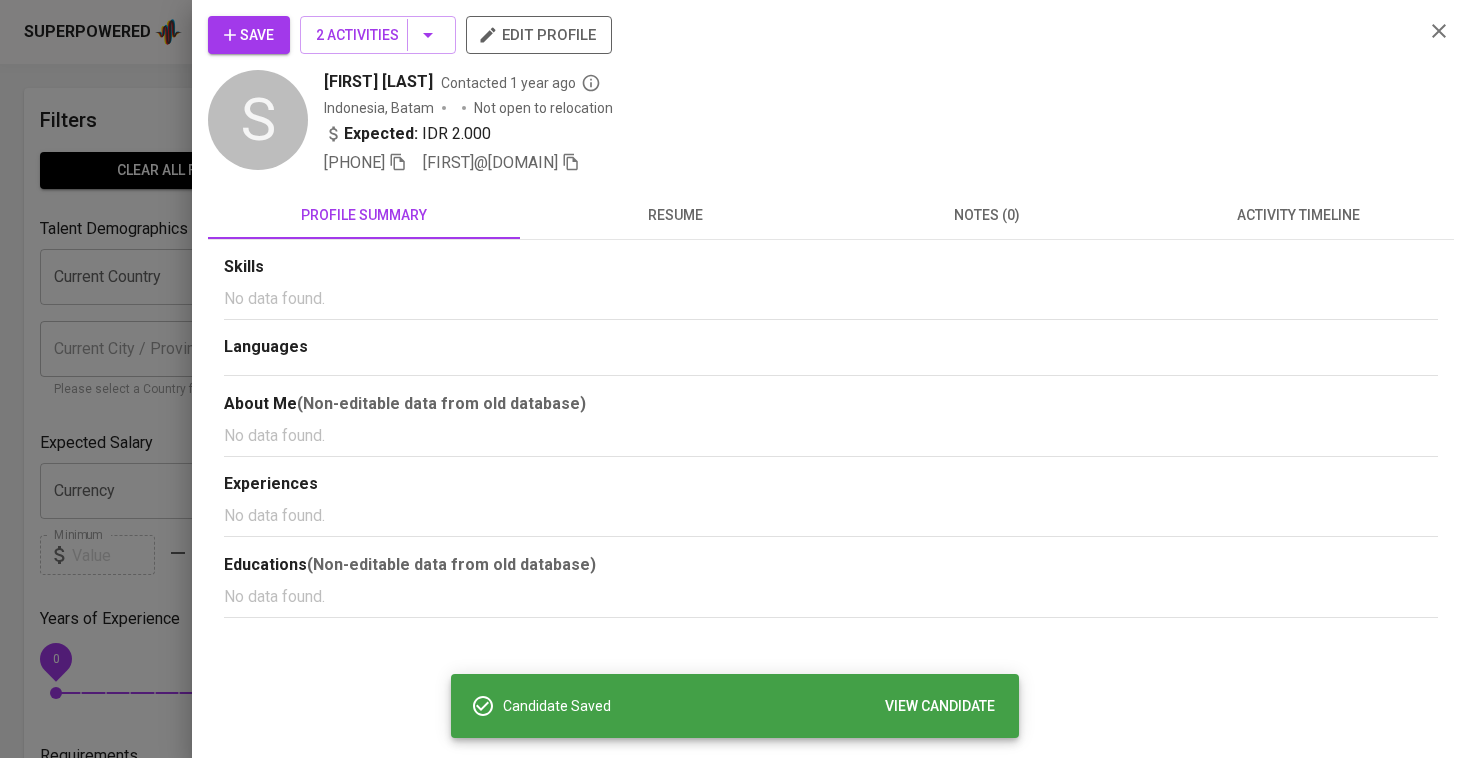 click at bounding box center [735, 379] 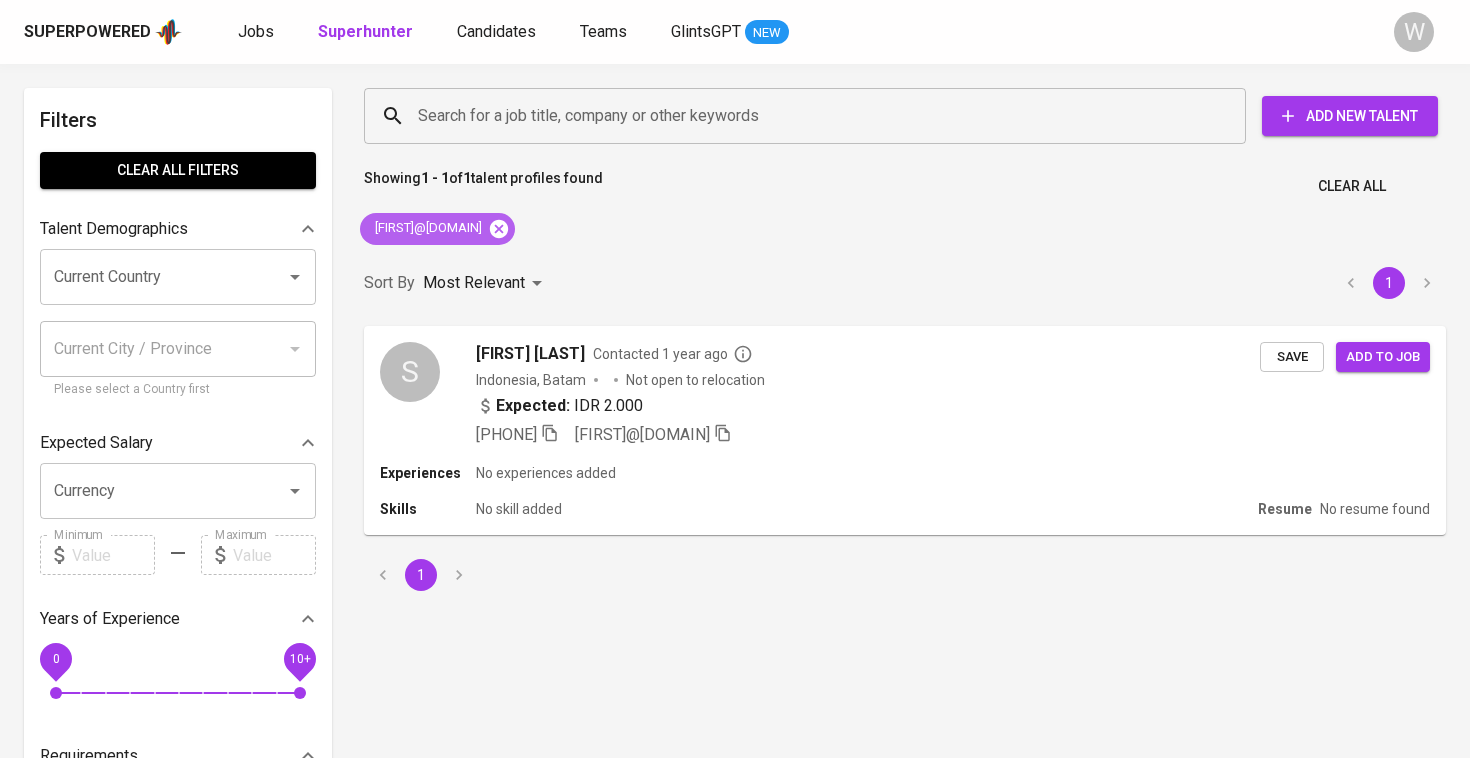 click 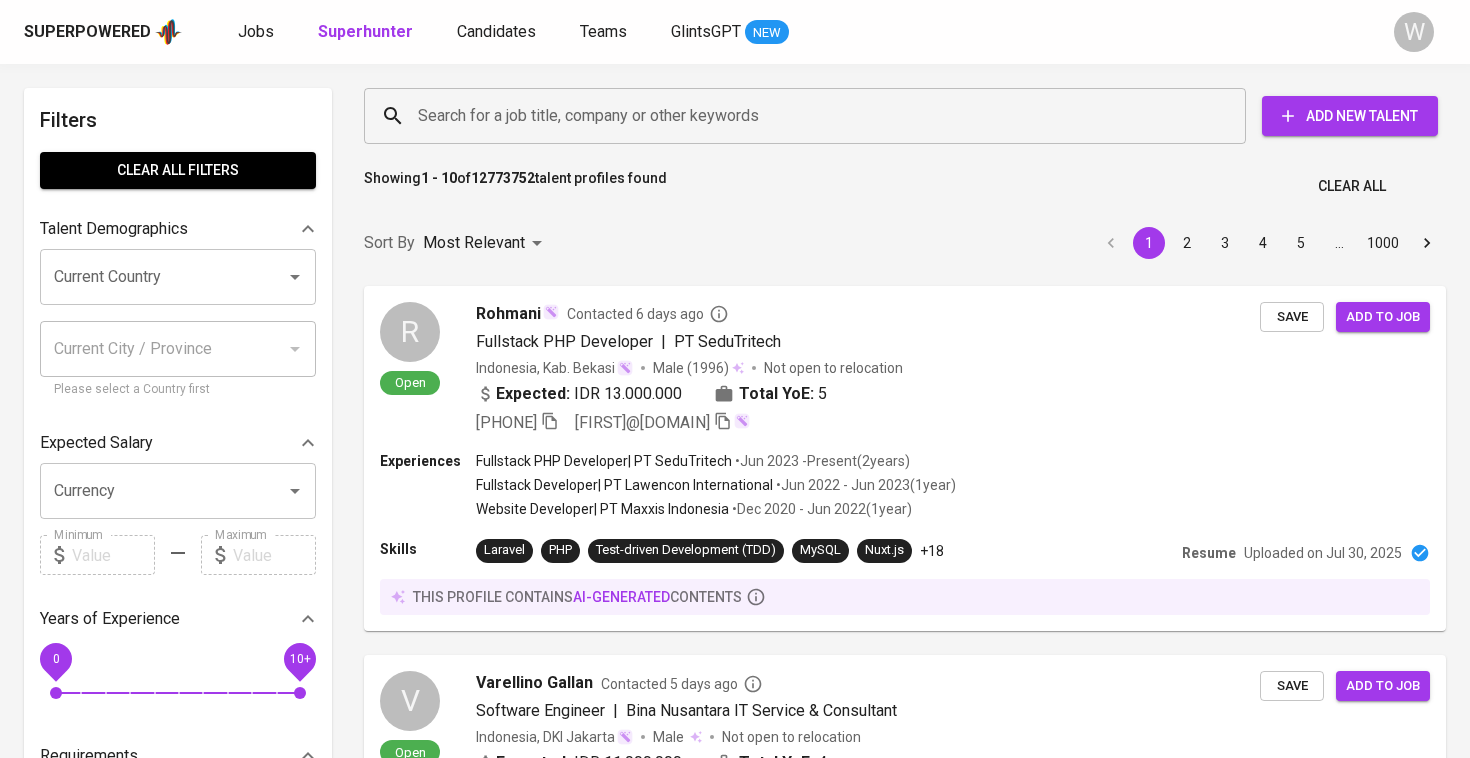 click on "Search for a job title, company or other keywords Search for a job title, company or other keywords Add New Talent" at bounding box center [901, 116] 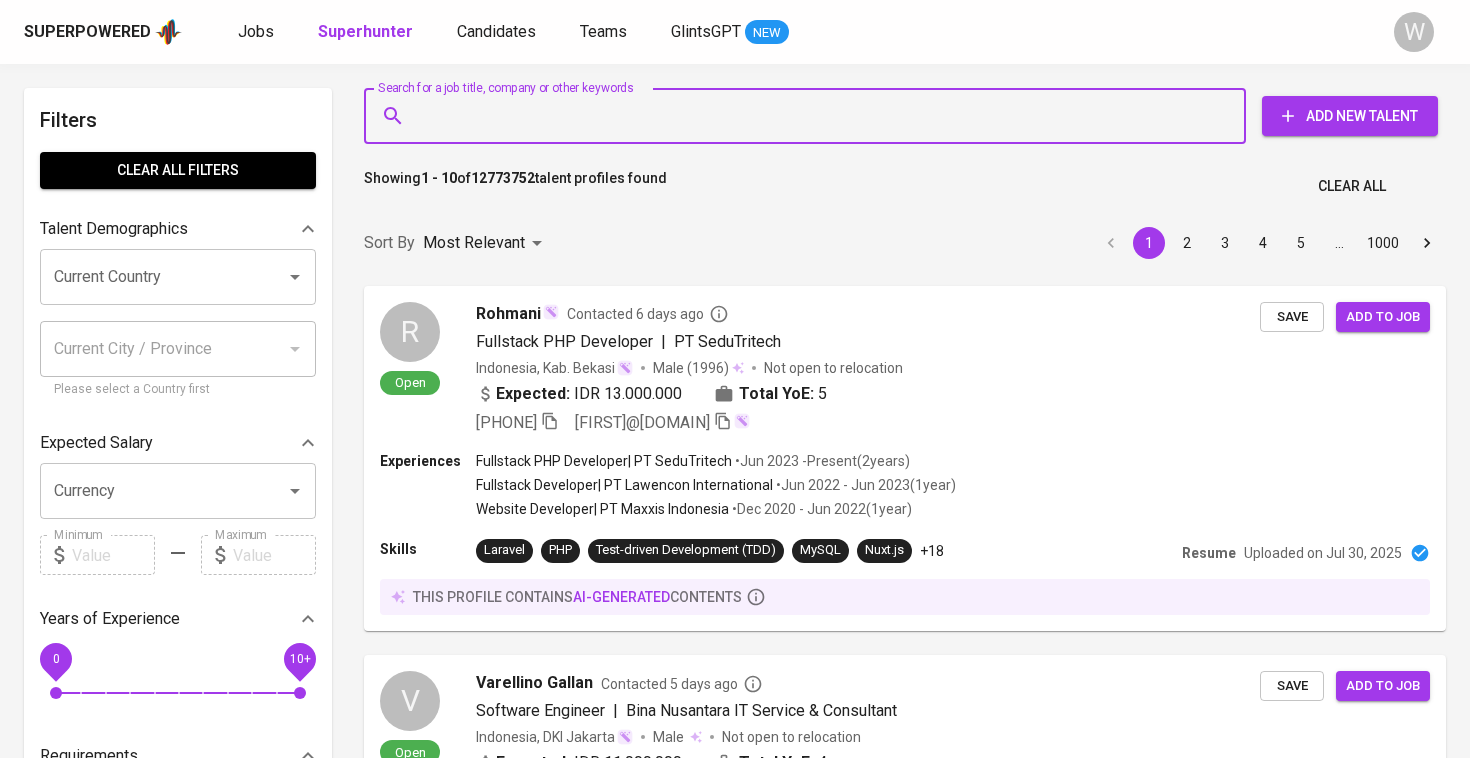 paste on "| kikisukiman20@gmail.com" 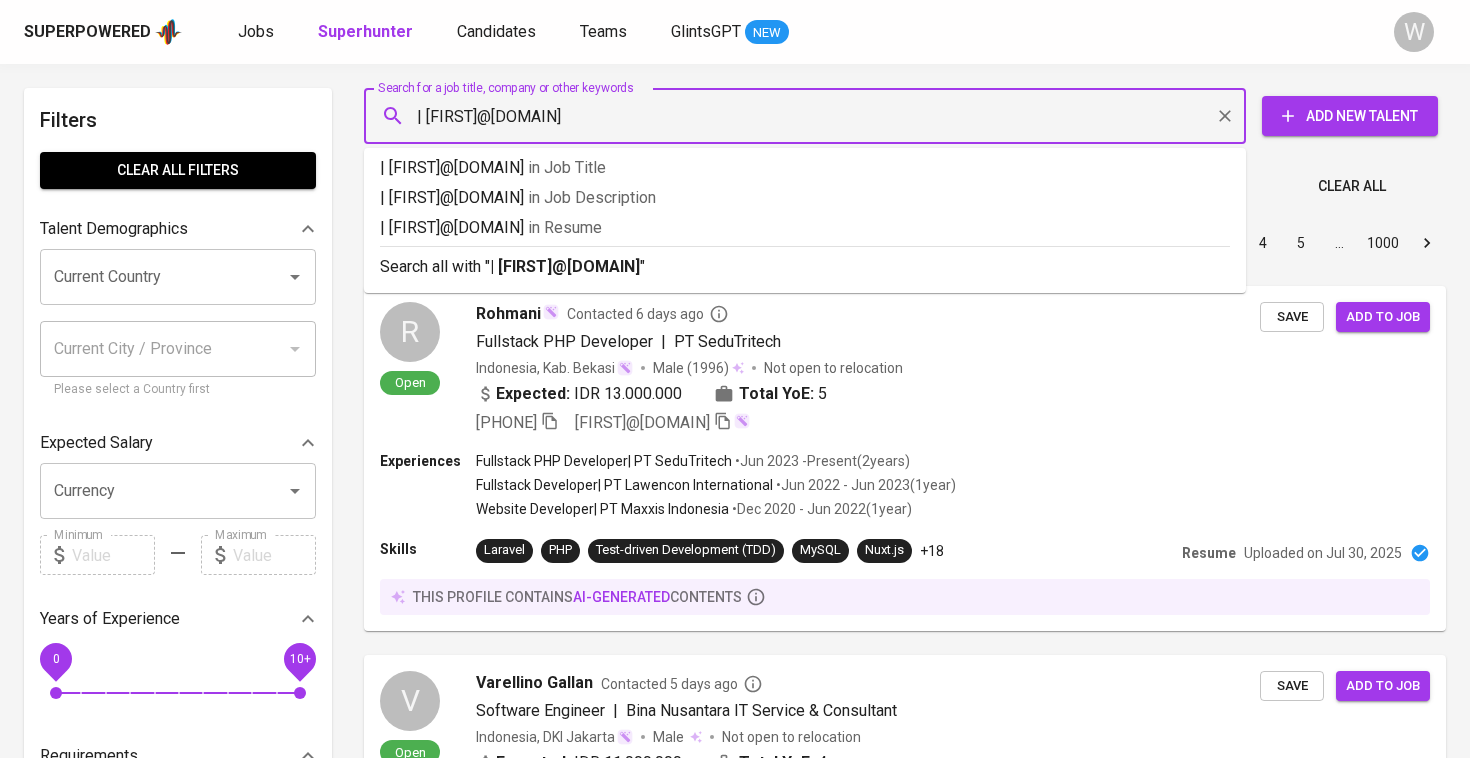 click on "| kikisukiman20@gmail.com" at bounding box center (810, 116) 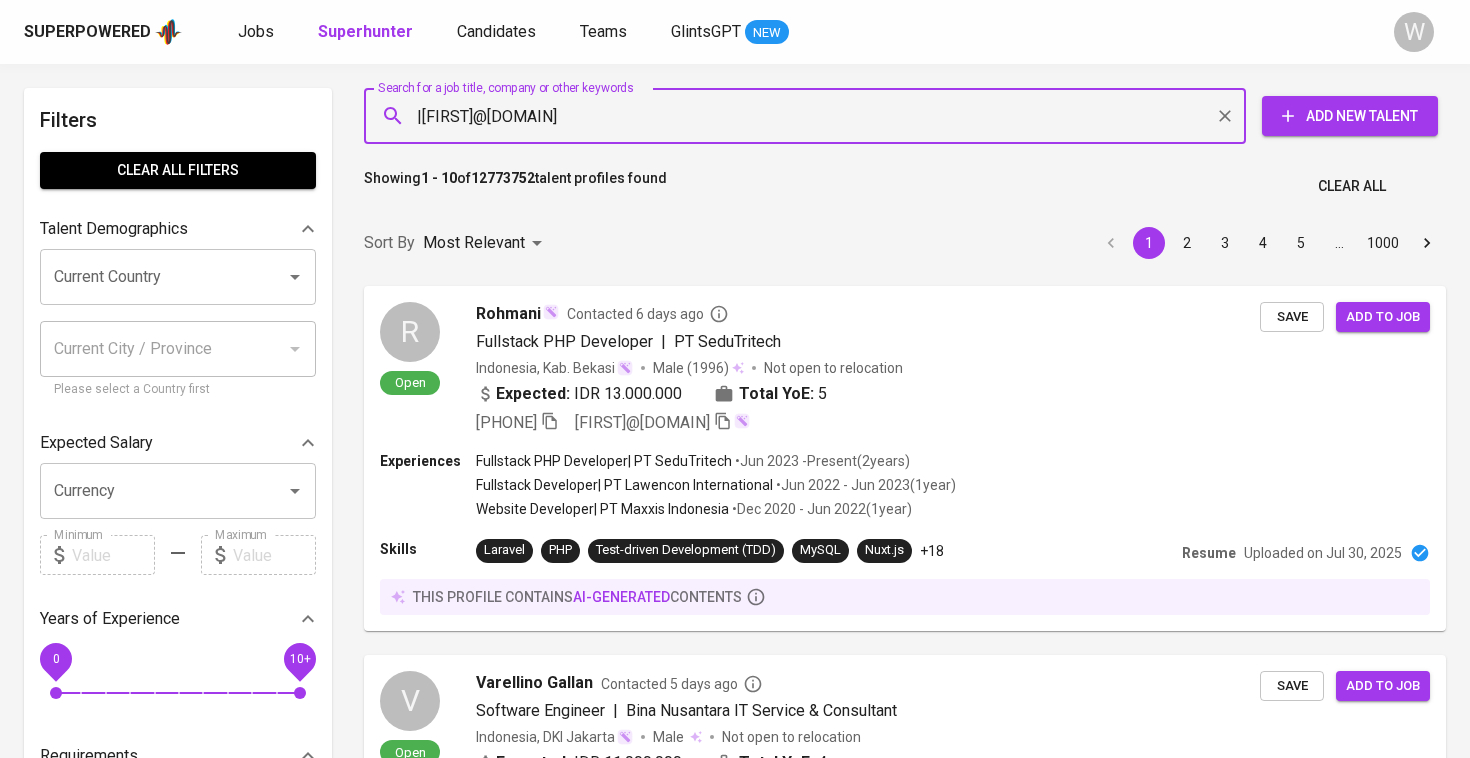 type on "[EMAIL]" 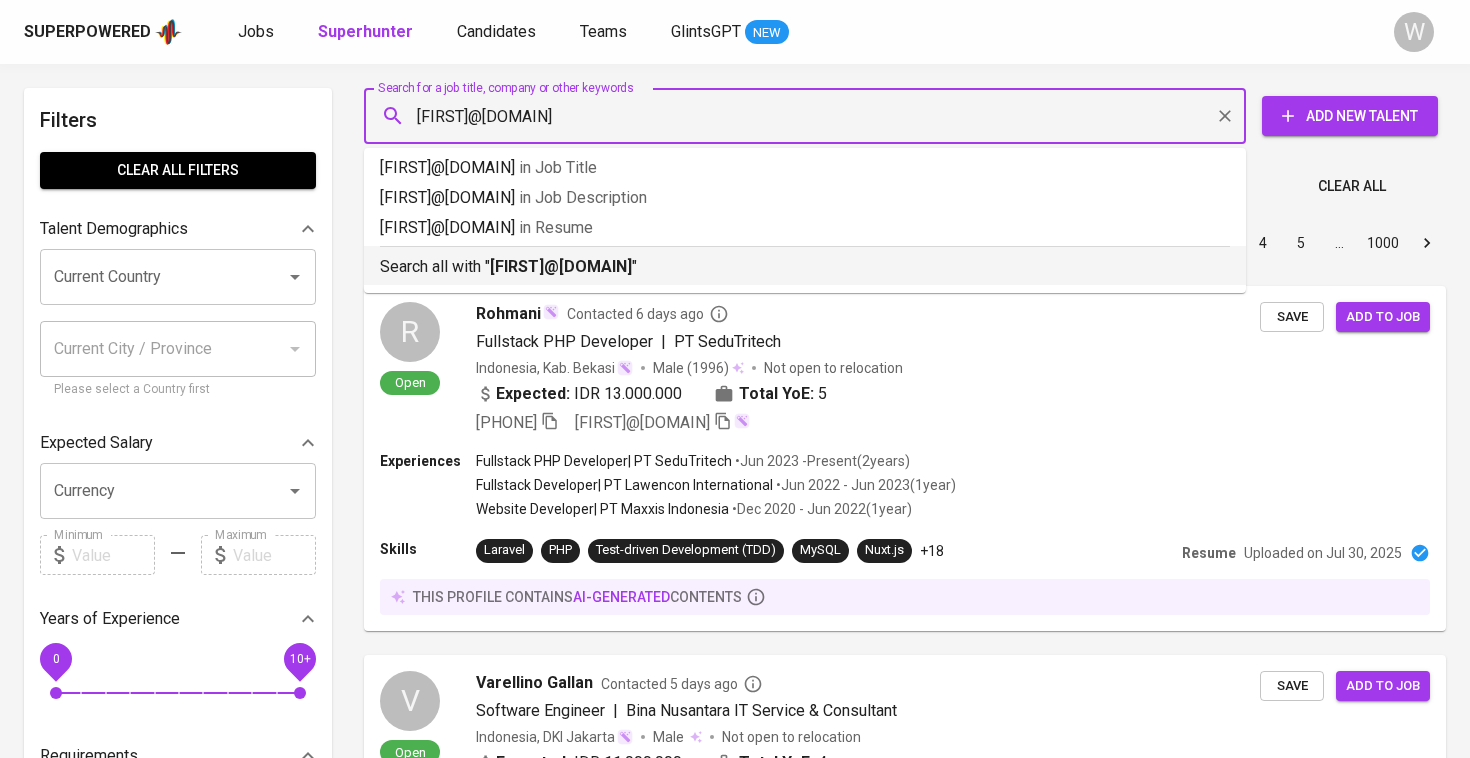 click on "[EMAIL]" at bounding box center [561, 266] 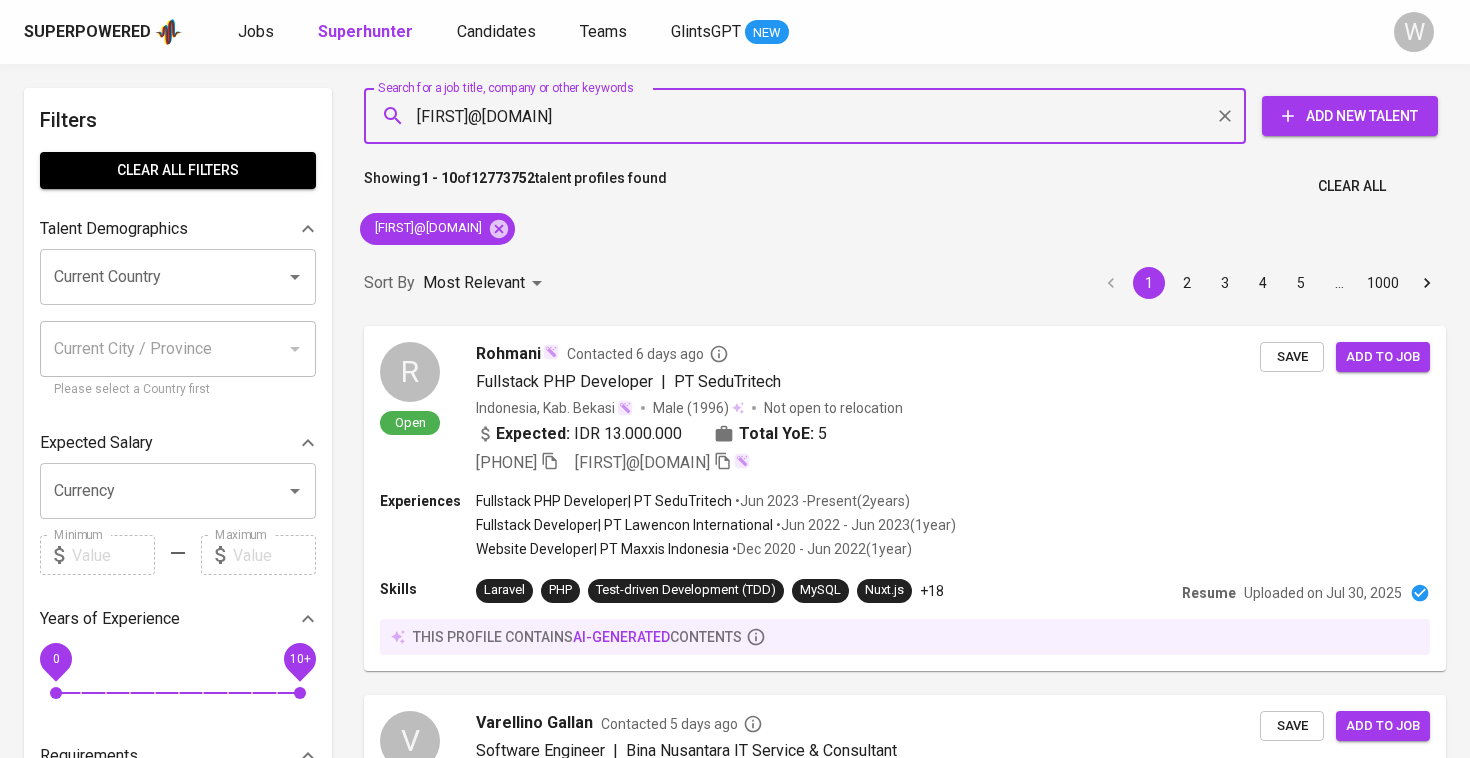 type 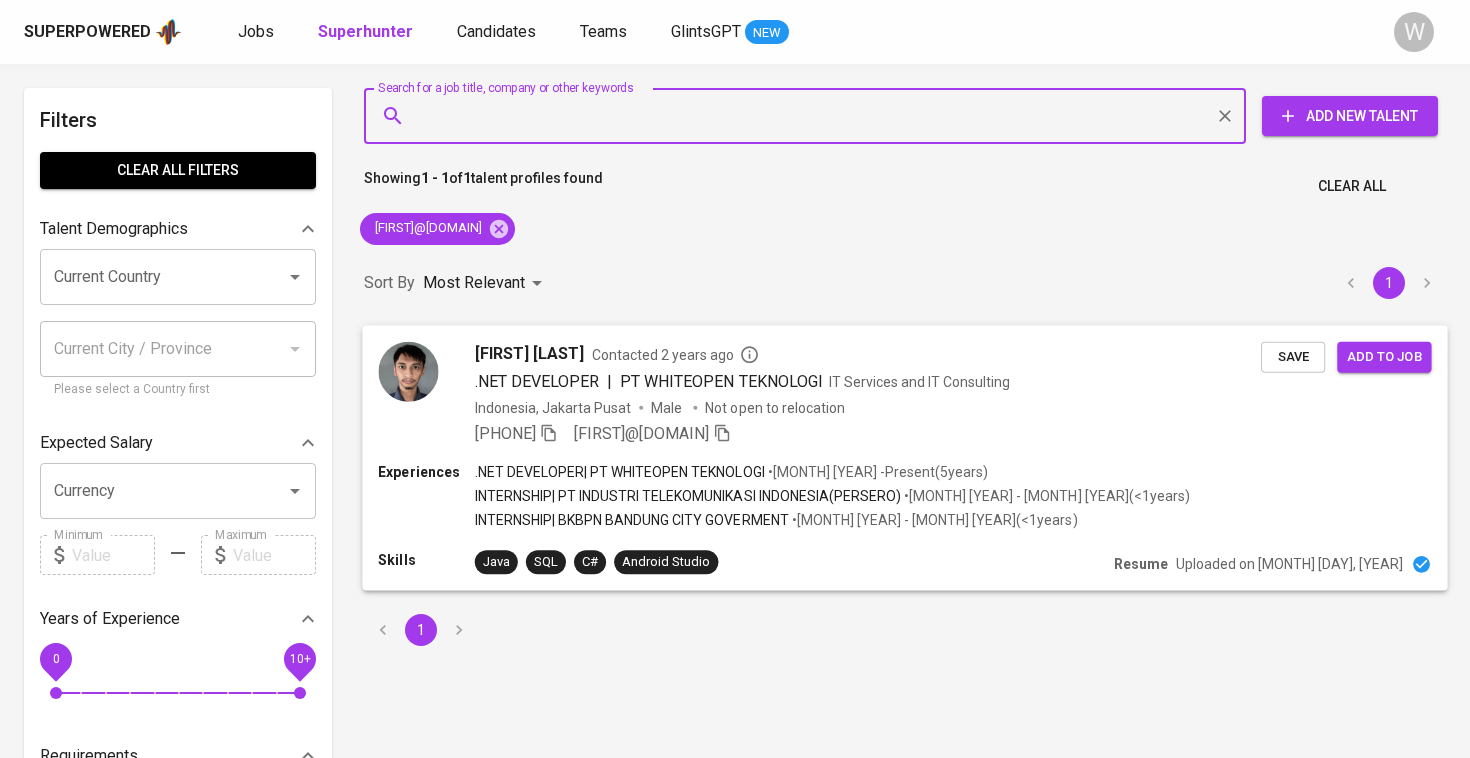 click on "[EMAIL]" at bounding box center (641, 432) 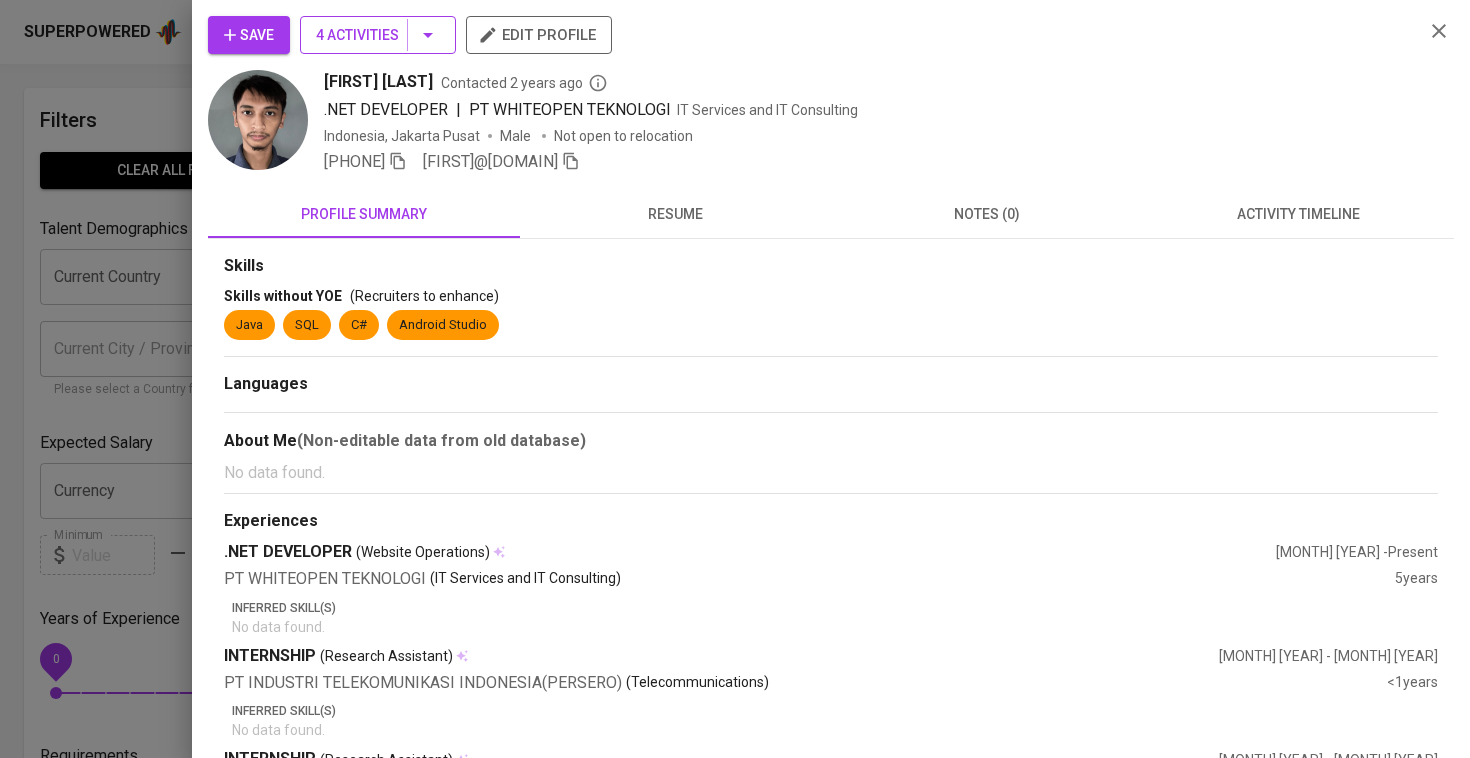 click on "4 Activities" at bounding box center (378, 35) 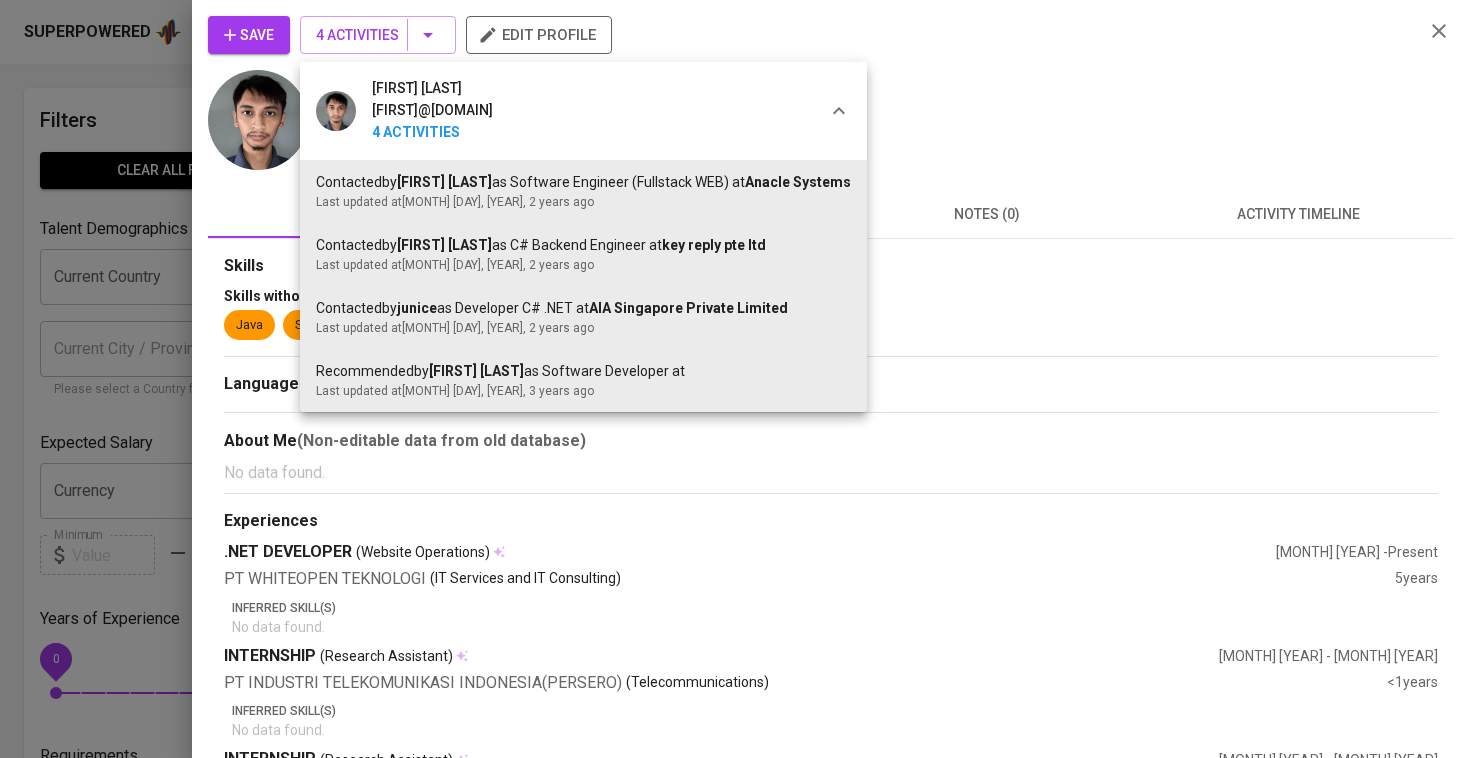 click at bounding box center (735, 379) 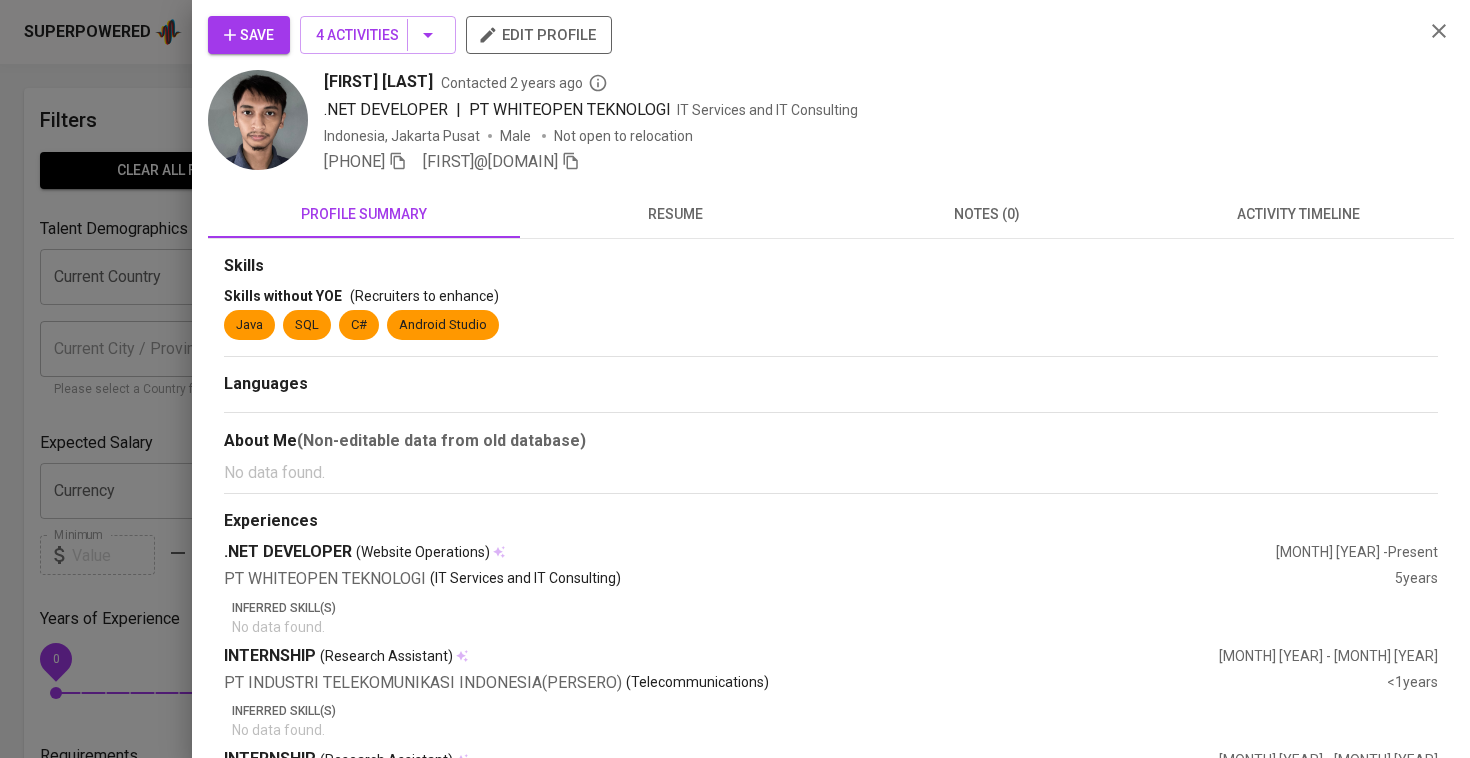 click on "activity timeline" at bounding box center [1299, 214] 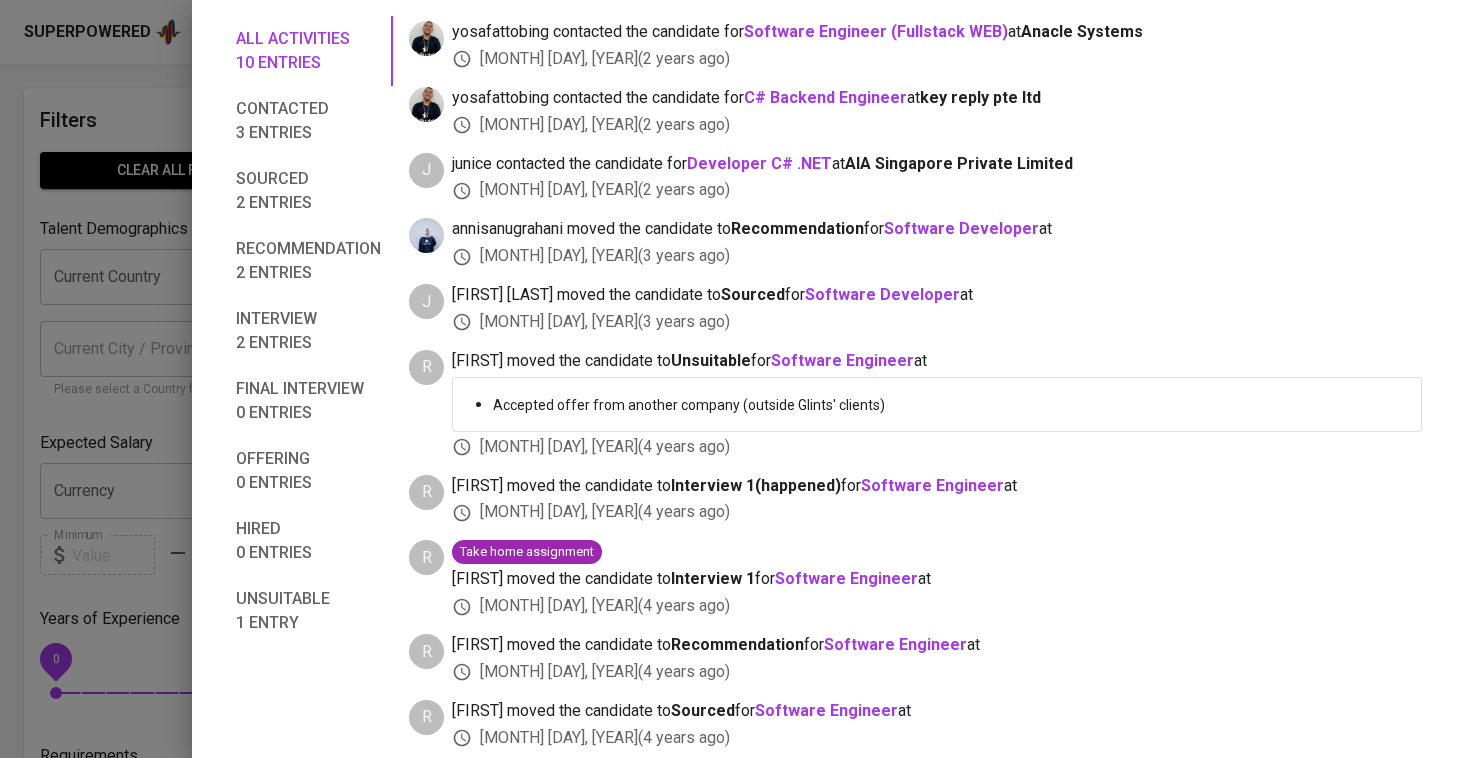 scroll, scrollTop: 272, scrollLeft: 0, axis: vertical 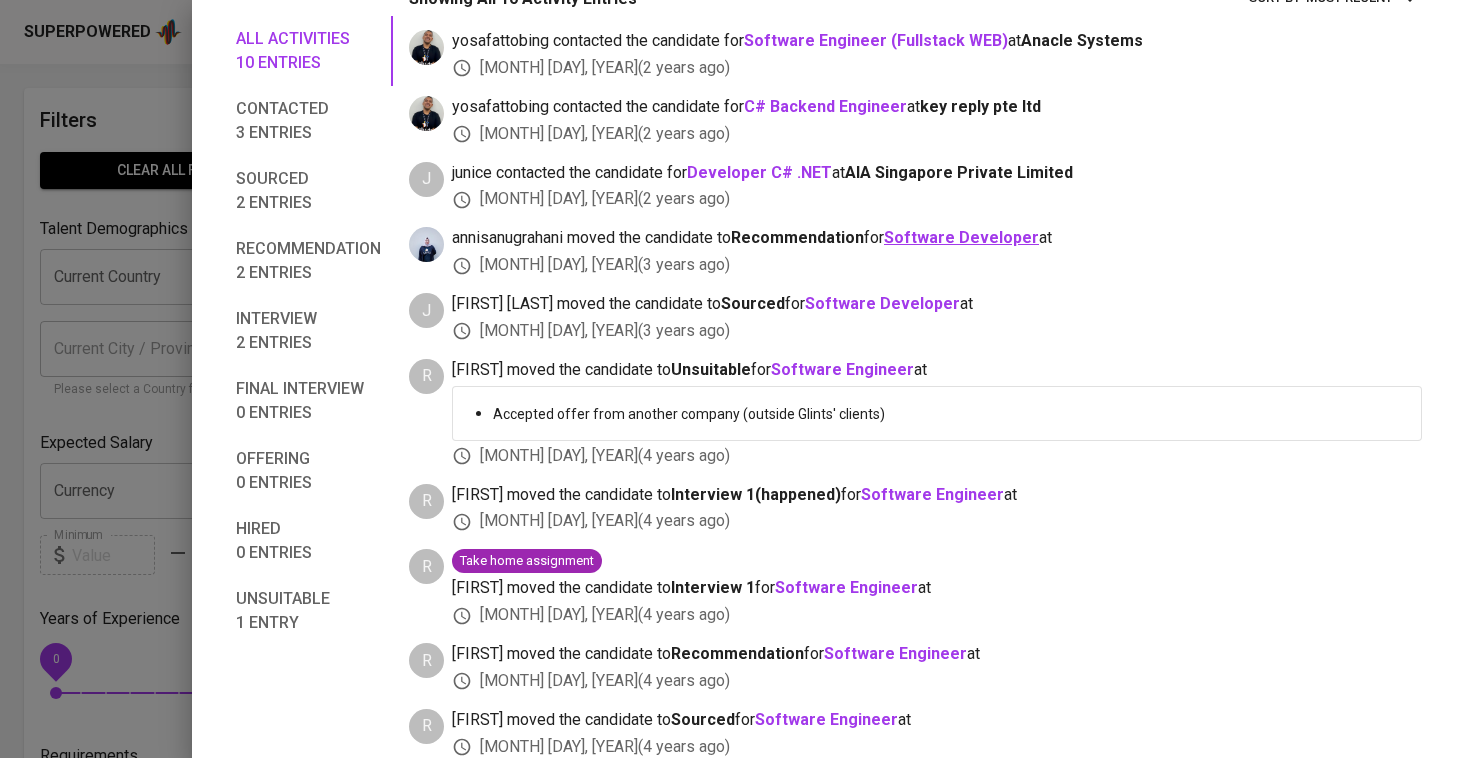 click on "Software Developer" at bounding box center (961, 237) 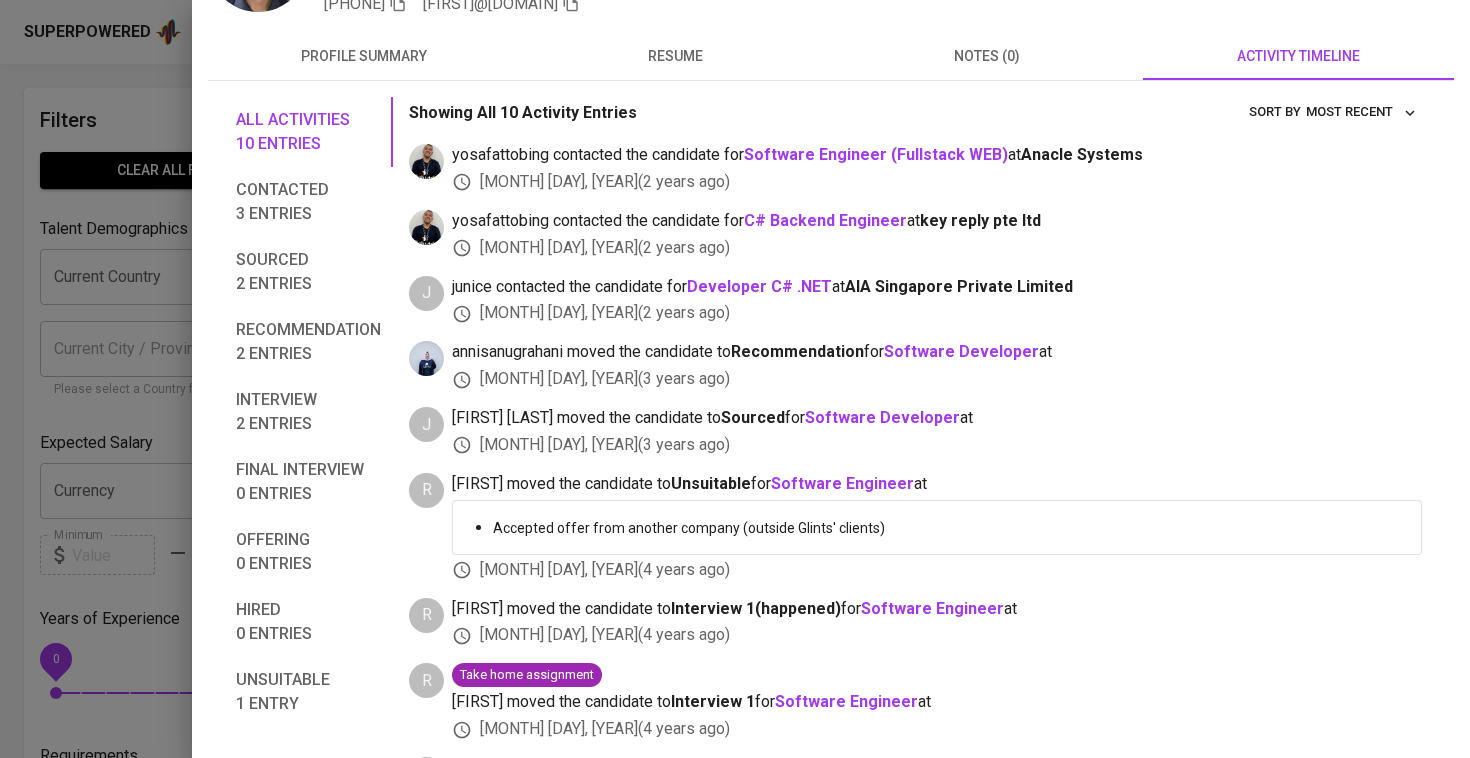 scroll, scrollTop: 153, scrollLeft: 0, axis: vertical 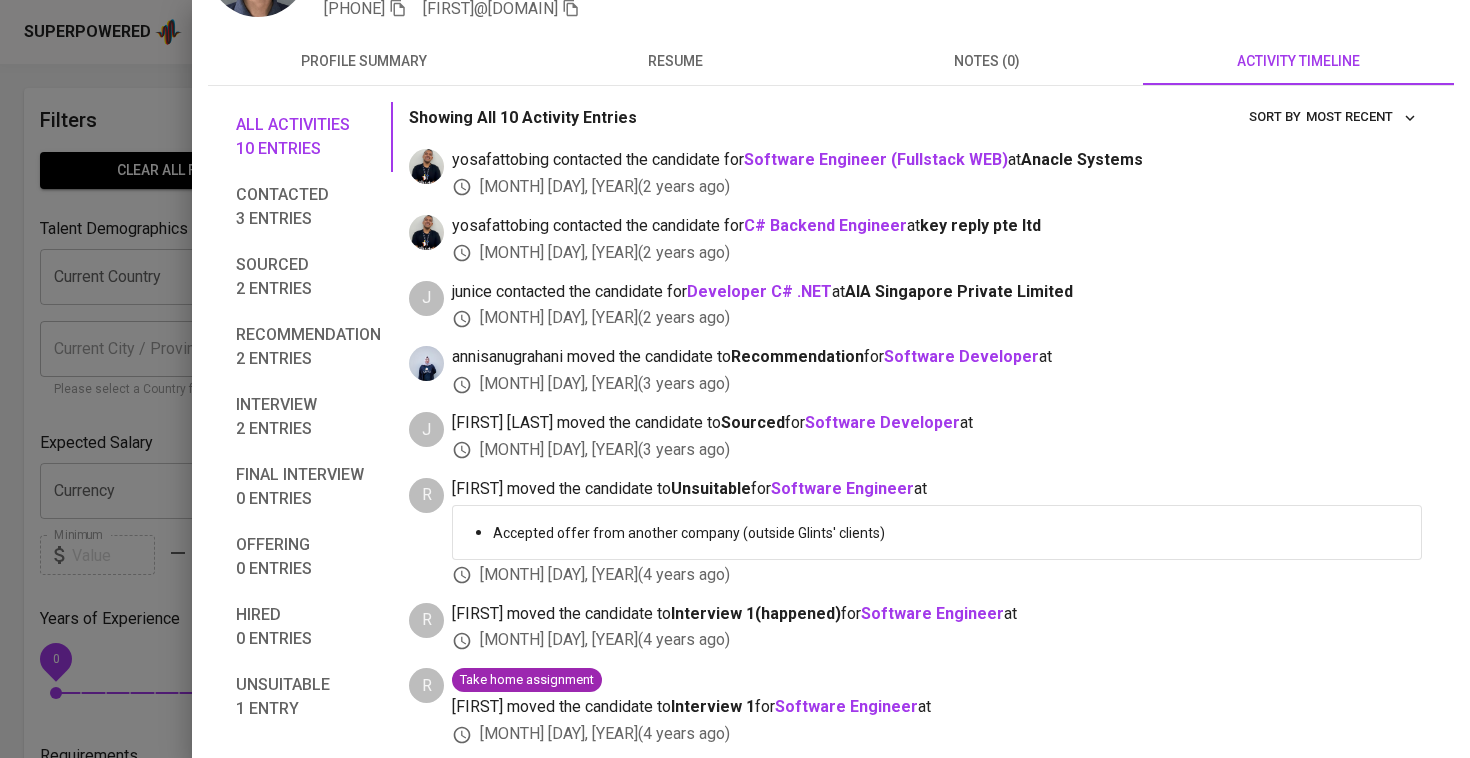click at bounding box center [735, 379] 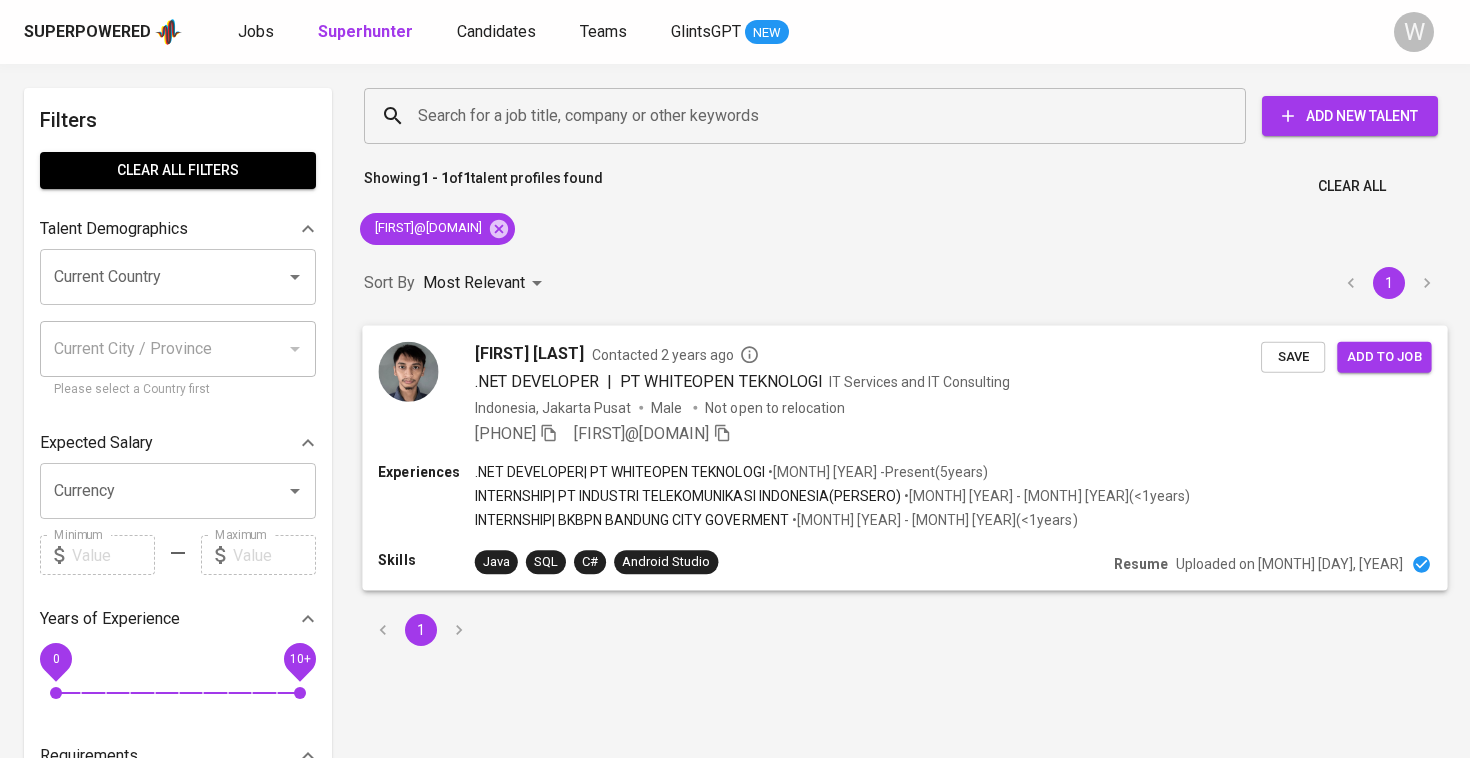 click at bounding box center (408, 371) 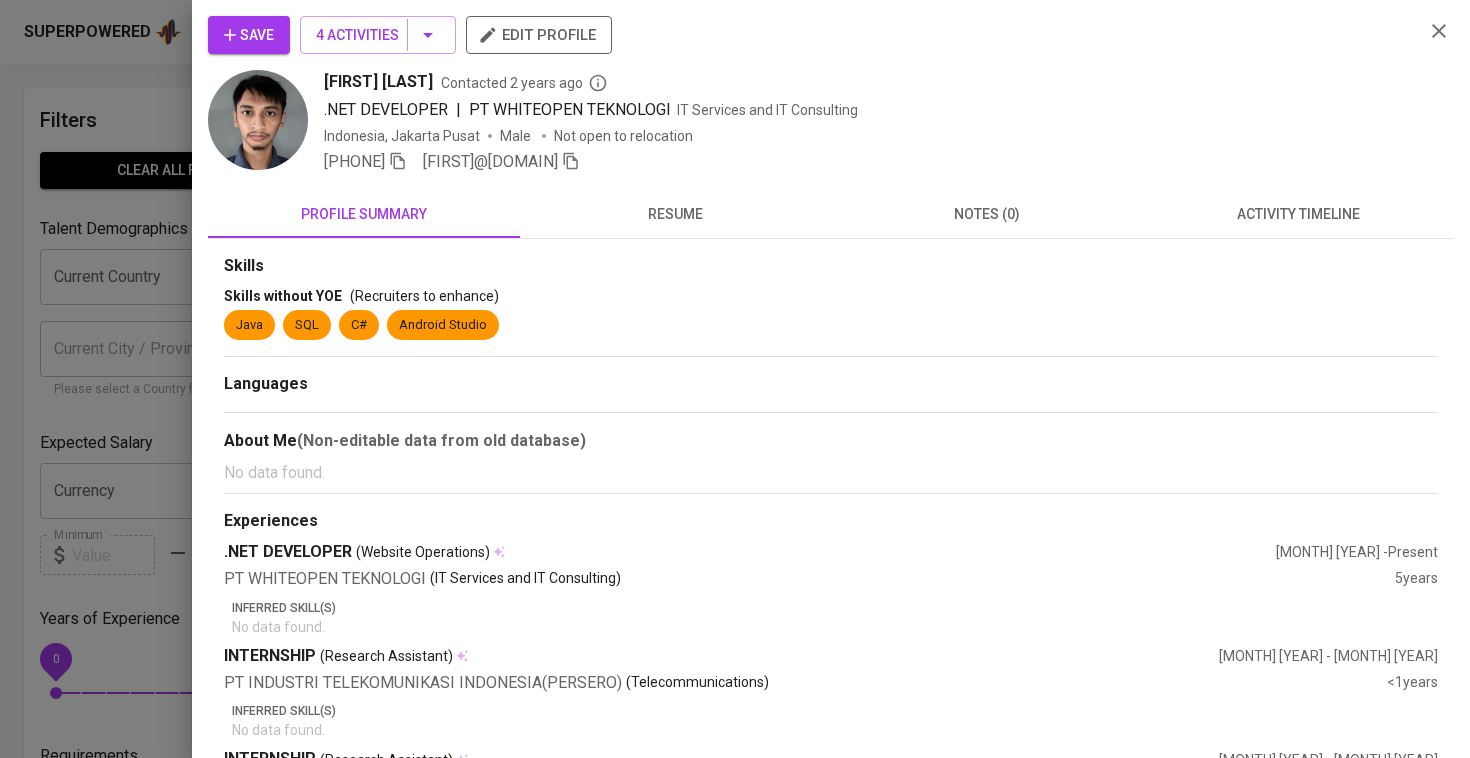 click on "Save 4 Activities   edit profile Kiki Sukiman MUTAQQIN Contacted 2 years ago .NET DEVELOPER | PT WHITEOPEN TEKNOLOGI IT Services and IT Consulting Indonesia, Jakarta Pusat Male   Not open to relocation +62 812-1476-8828   kikisukiman20@gmail.com   profile summary resume notes (0) activity timeline Skills Skills without YOE (Recruiters to enhance) Java SQL C# Android Studio Languages About Me  (Non-editable data from old database) No data found. Experiences .NET DEVELOPER (Website Operations) Feb 2020 -  Present PT WHITEOPEN TEKNOLOGI   (IT Services and IT Consulting) 5  years Inferred Skill(s) No data found. INTERNSHIP (Research Assistant) Jul 2015 - Sep 2015 PT INDUSTRI TELEKOMUNIKASI INDONESIA(PERSERO)   (Telecommunications) <1  years Inferred Skill(s) No data found. INTERNSHIP (Research Assistant) Jul 2014 - Sep 2014 BKBPN BANDUNG CITY GOVERMENT   (Non-profit Organizations) <1  years Inferred Skill(s) No data found. Educations  (Non-editable data from old database) Bachelor’s Degree Sep 2015  -" at bounding box center (831, 379) 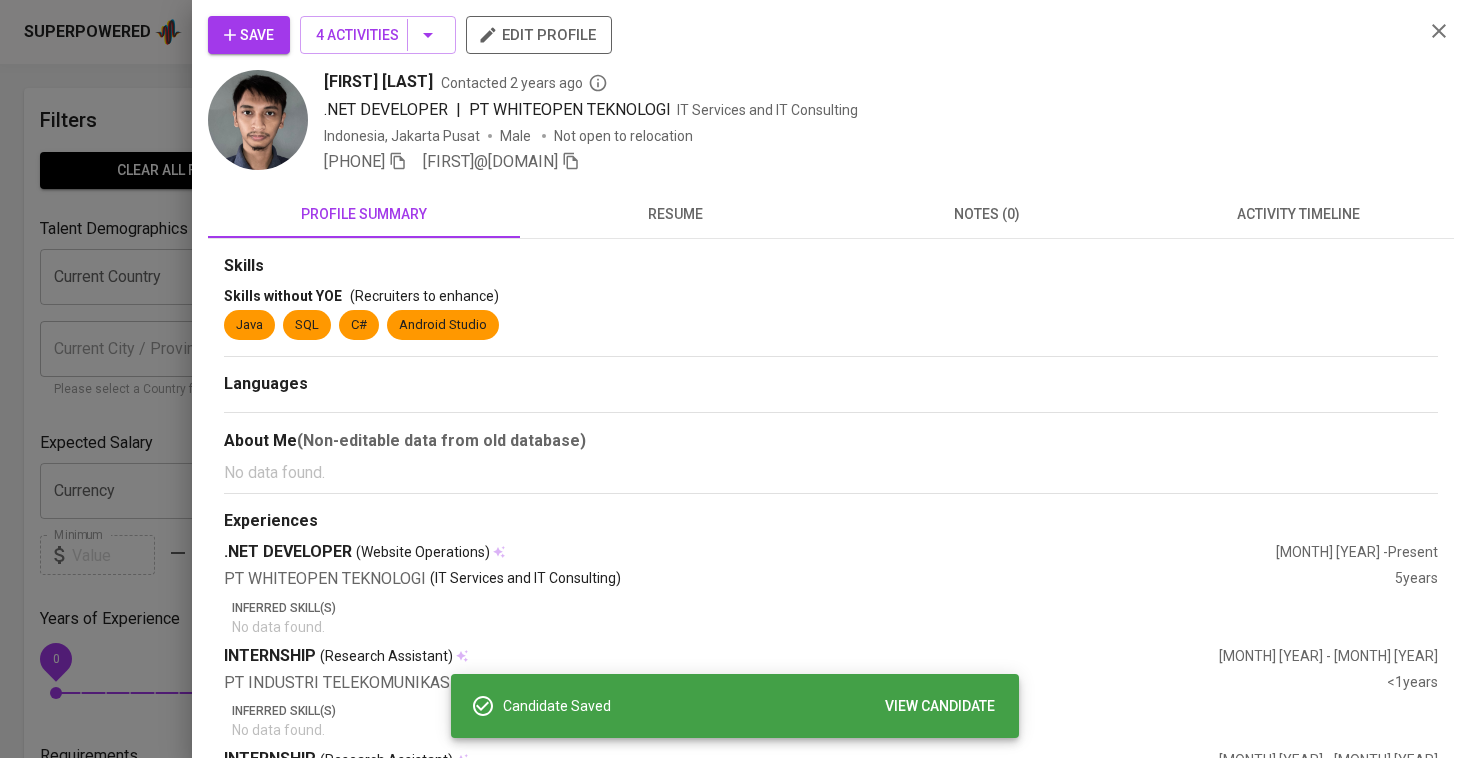 click at bounding box center (735, 379) 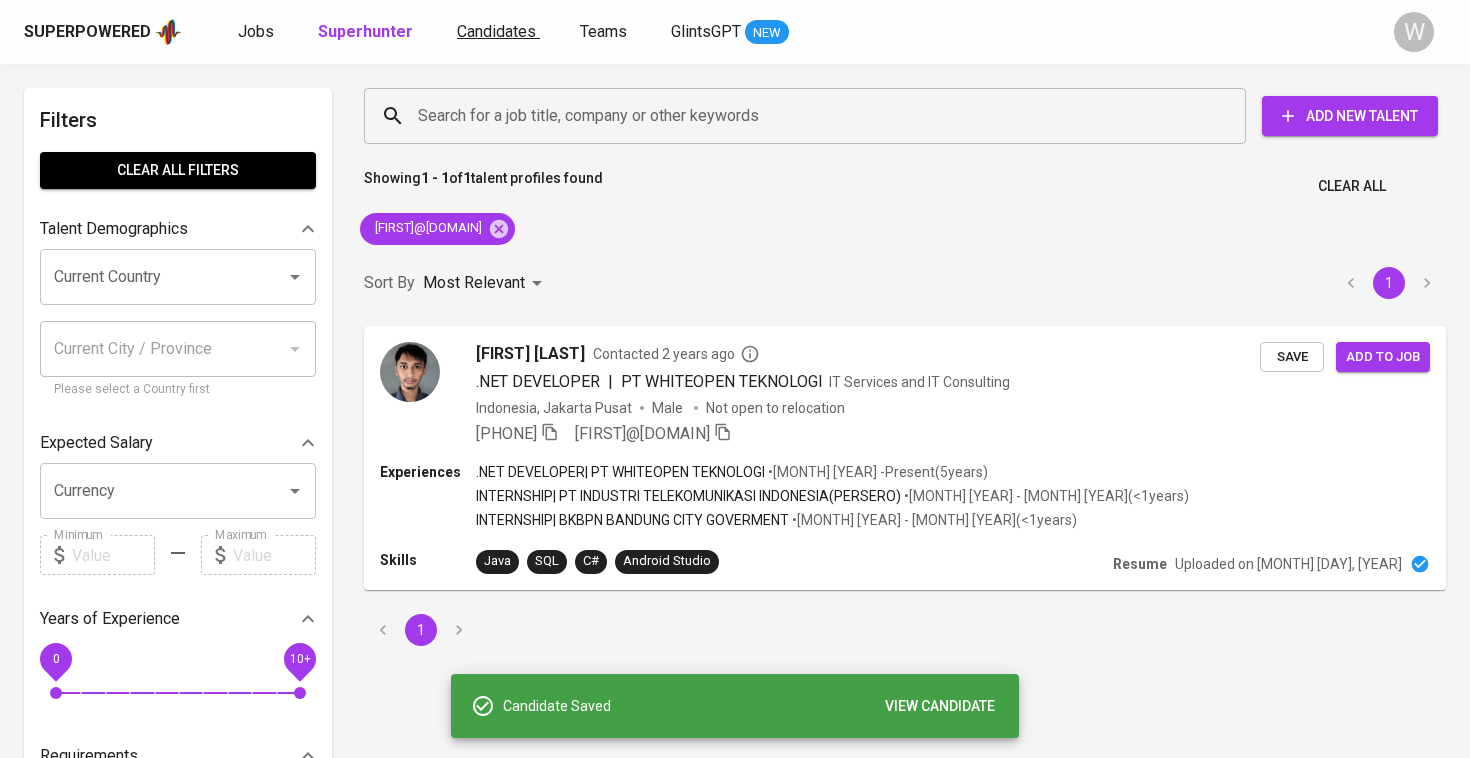 click on "Candidates" at bounding box center (496, 31) 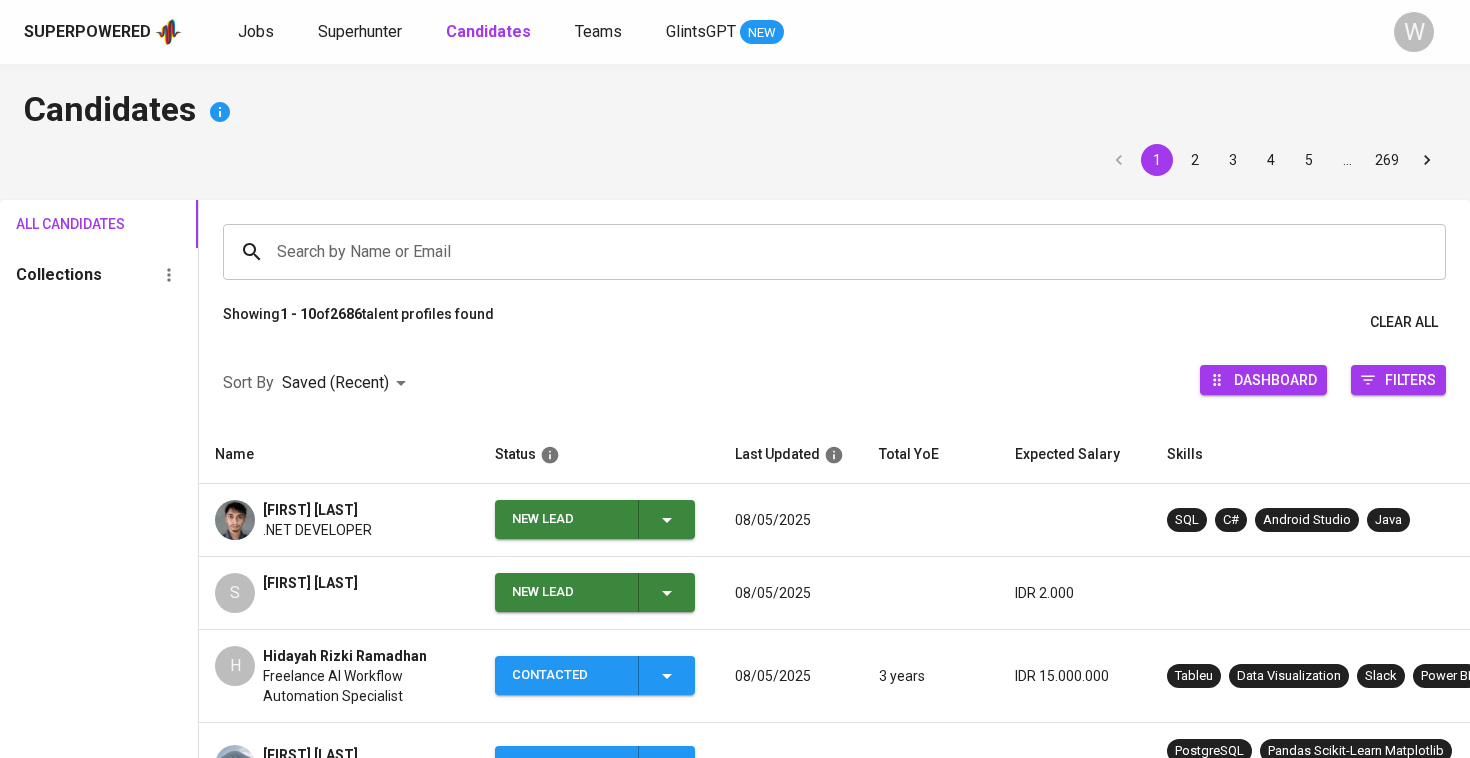 click on "New Lead" at bounding box center [567, 519] 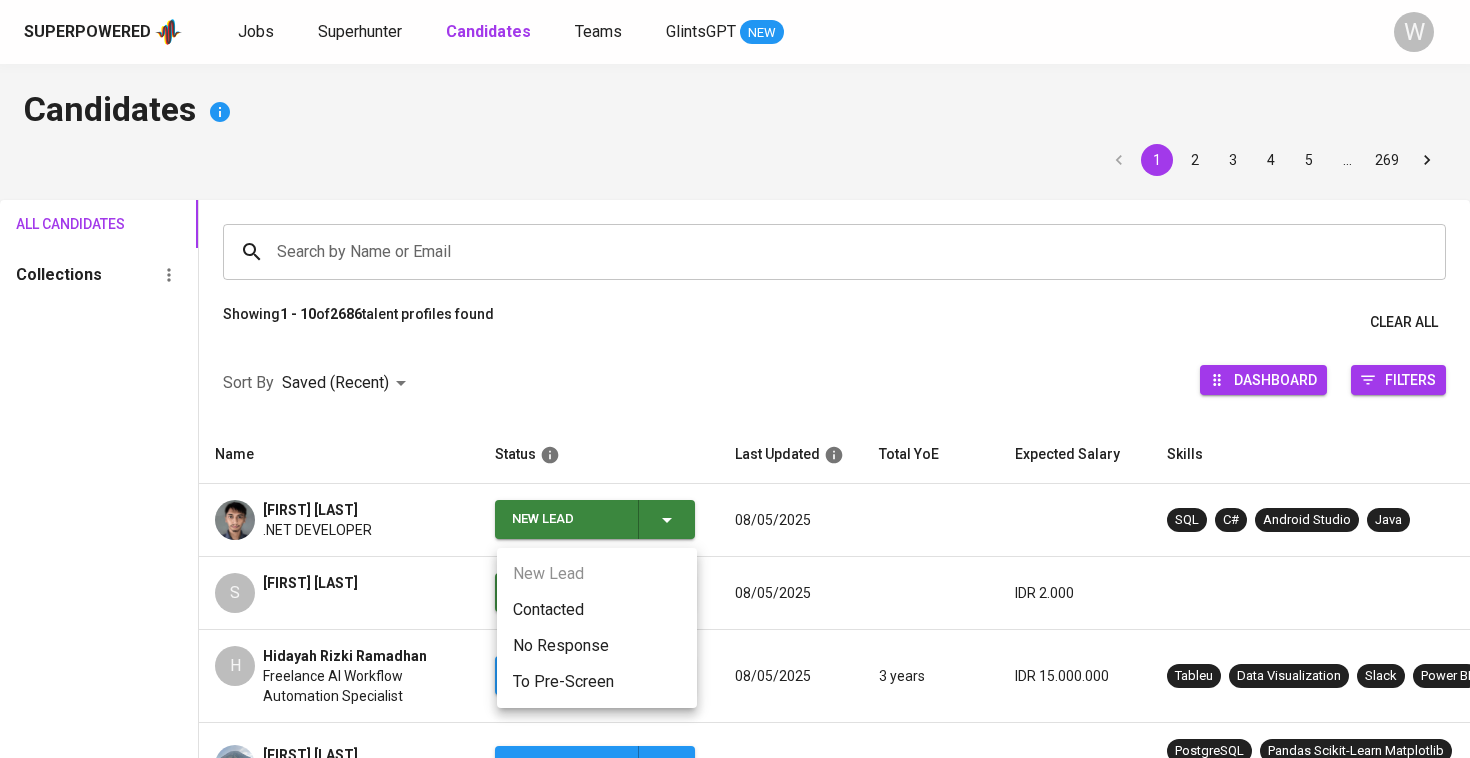 click on "Contacted" at bounding box center (597, 610) 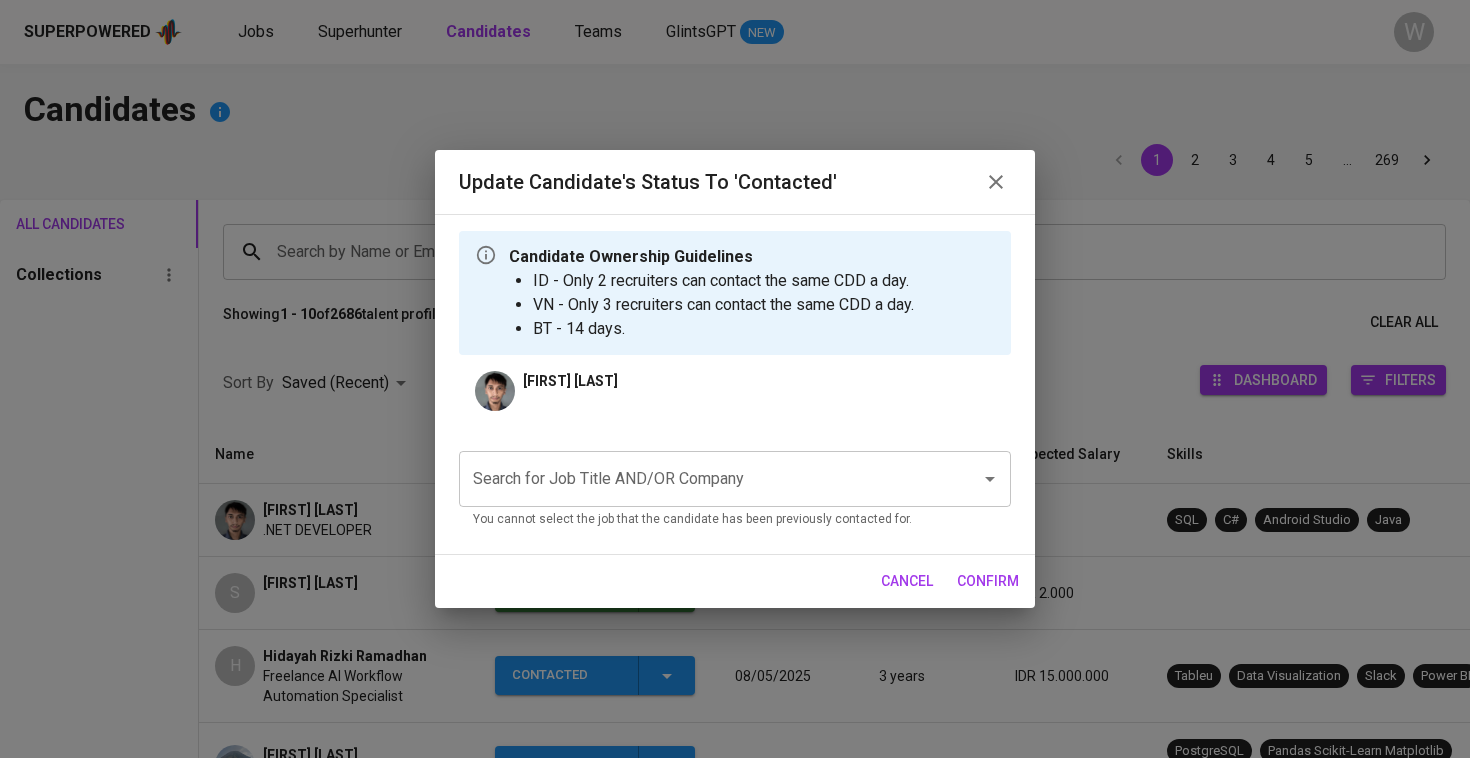 click on "Search for Job Title AND/OR Company" at bounding box center (707, 479) 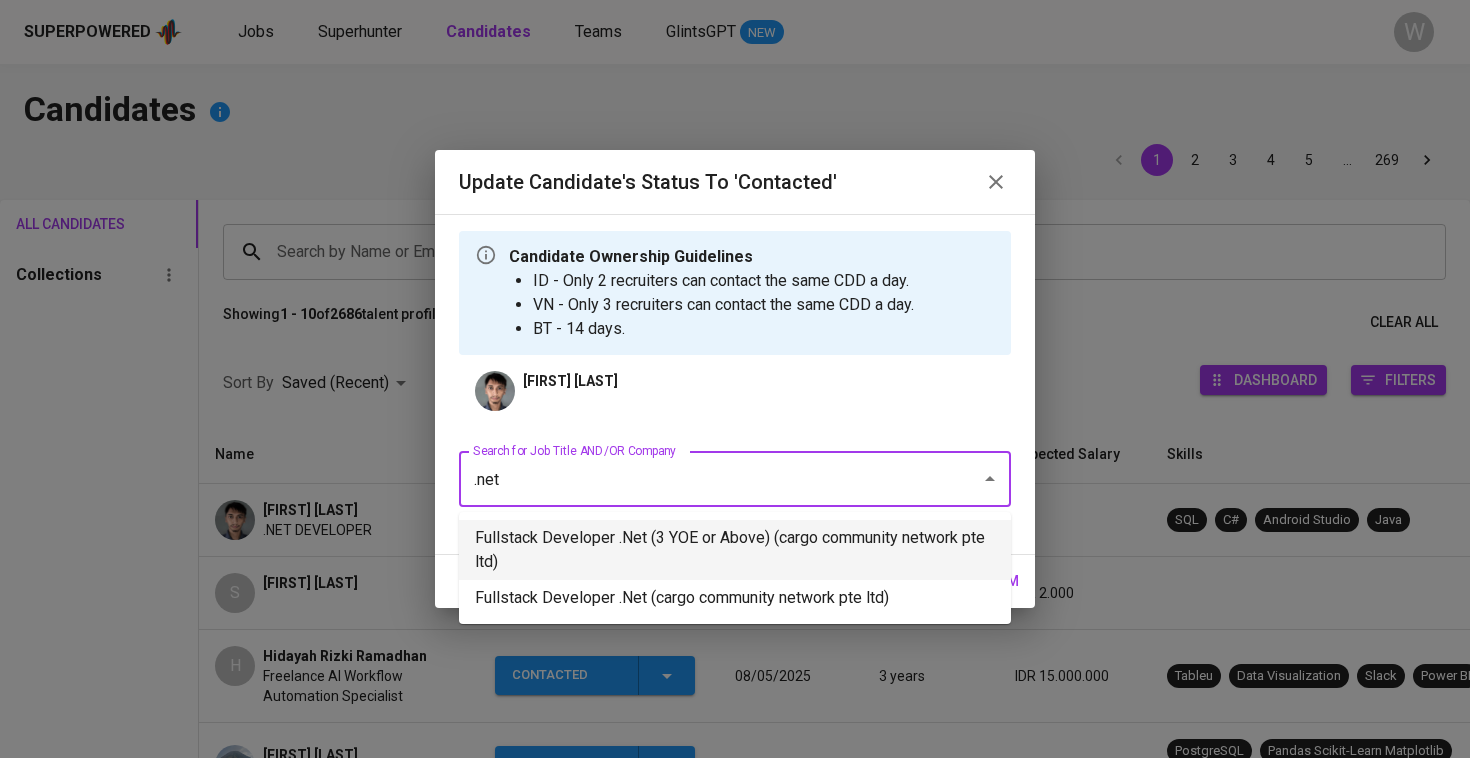 click on "Fullstack Developer .Net (3 YOE or Above) (cargo community network pte ltd)" at bounding box center [735, 550] 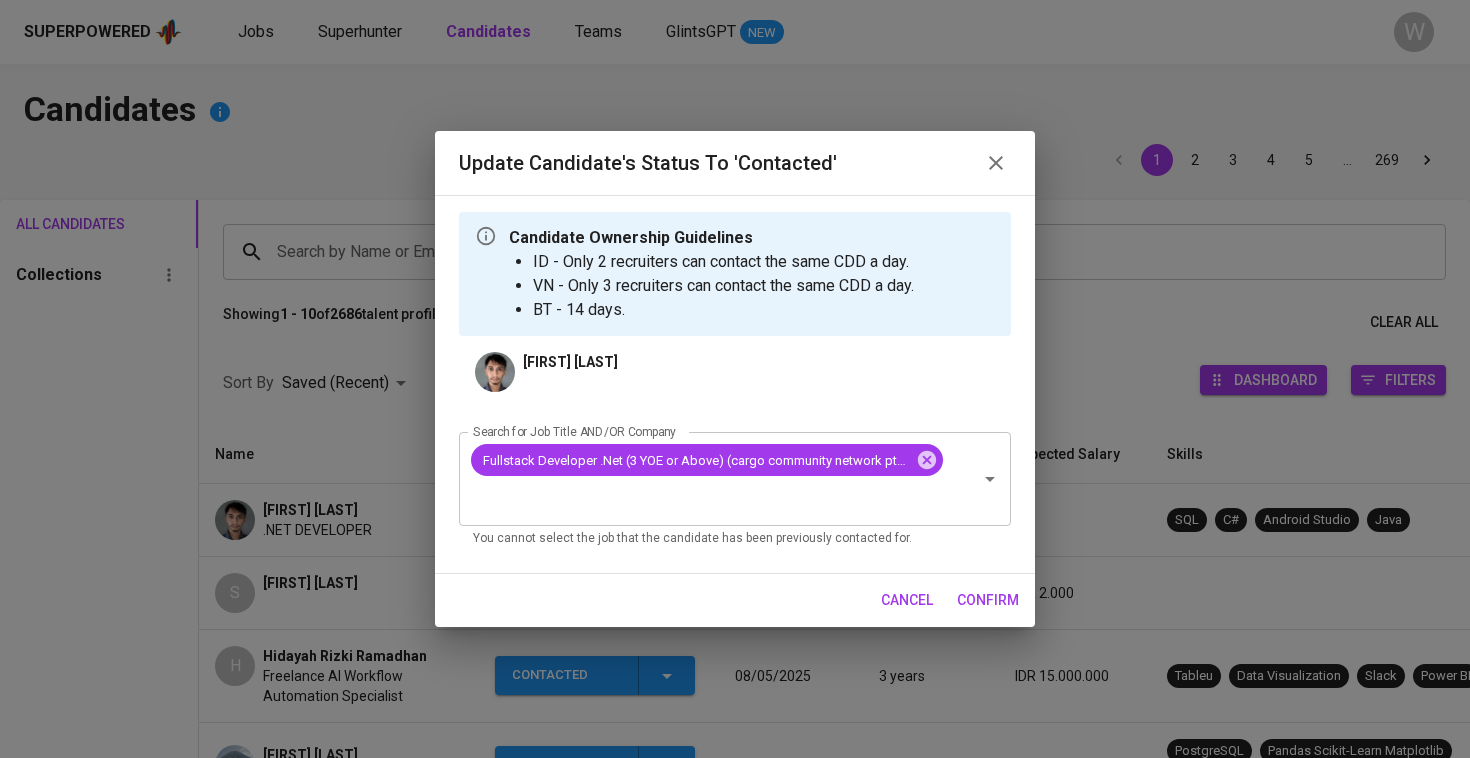 click on "confirm" at bounding box center [988, 600] 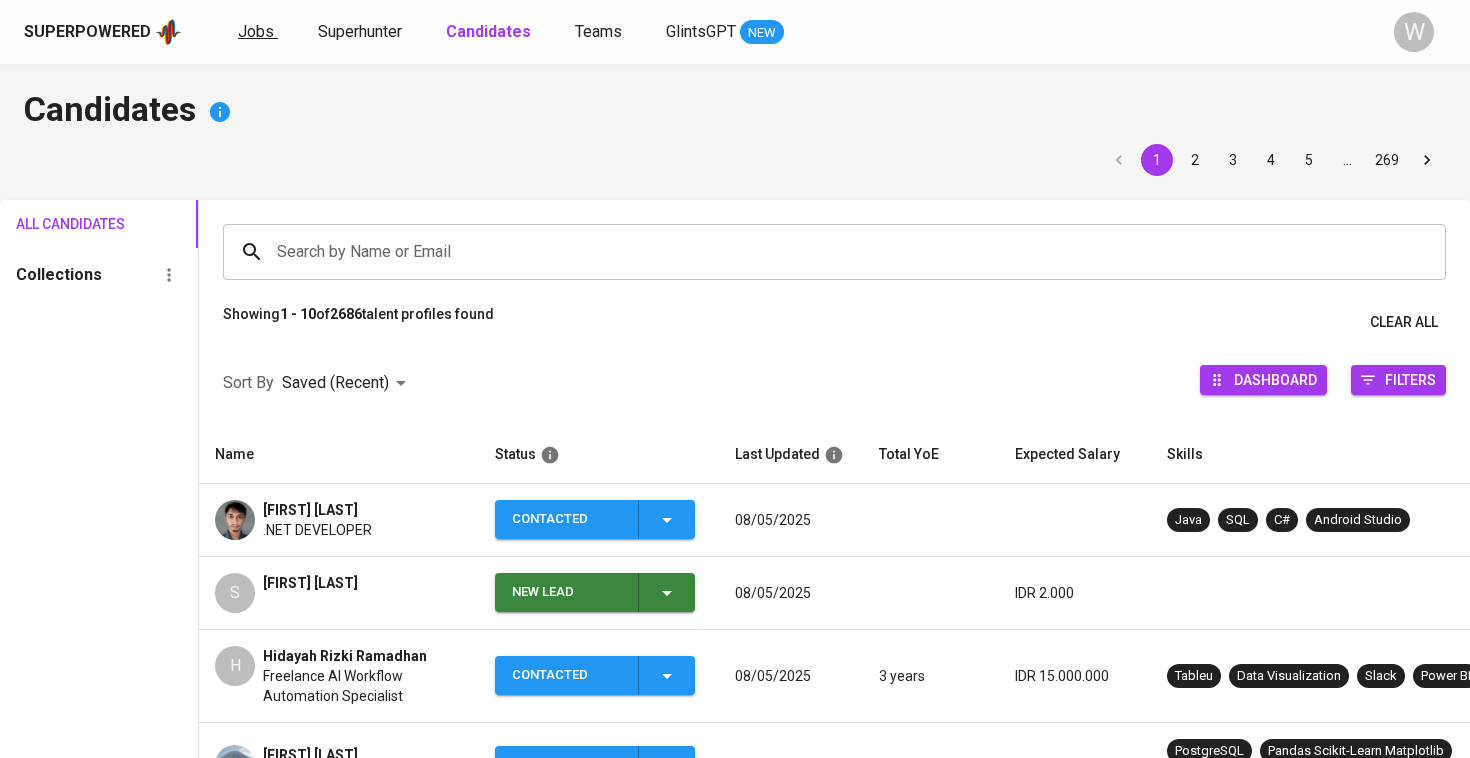 click on "Jobs" at bounding box center [256, 31] 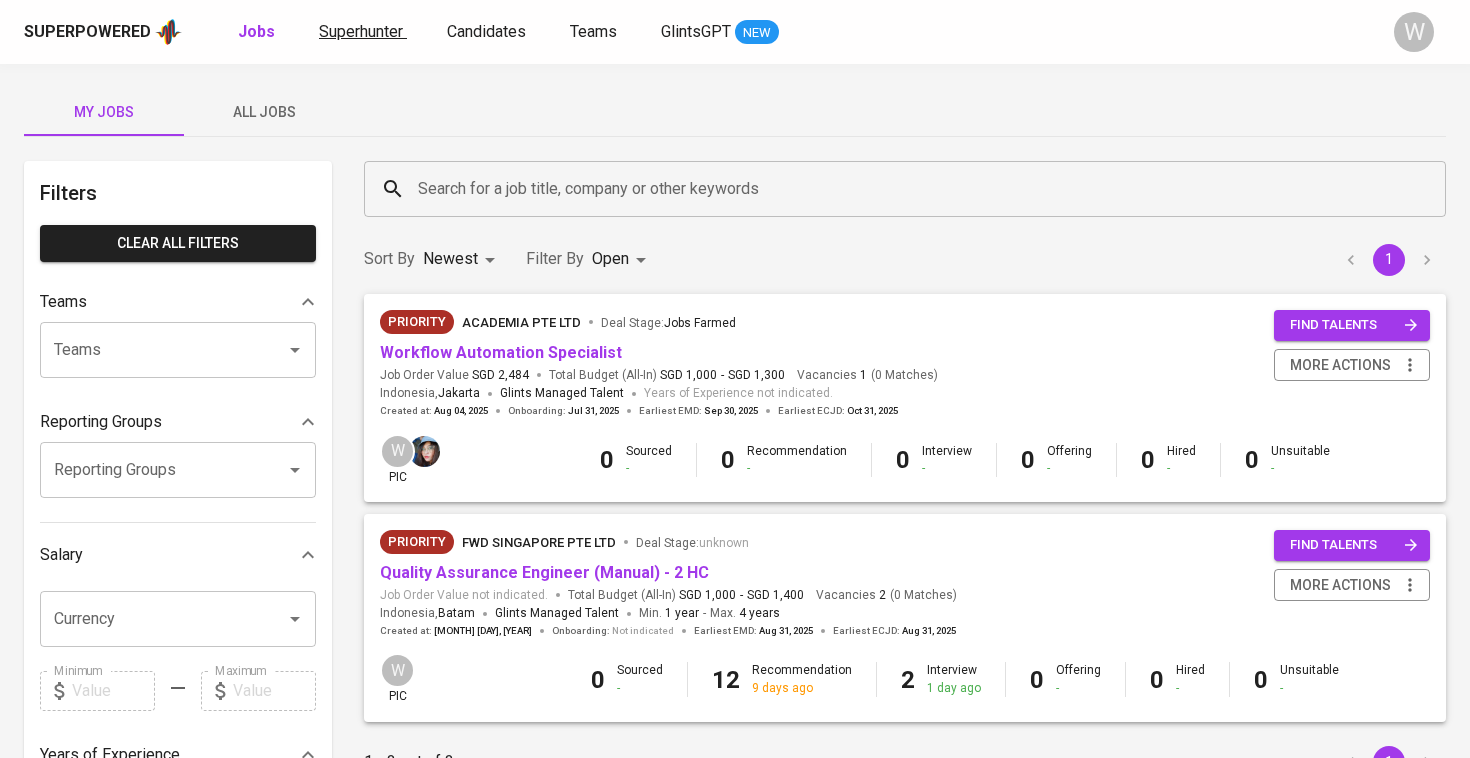 click on "Superhunter" at bounding box center [361, 31] 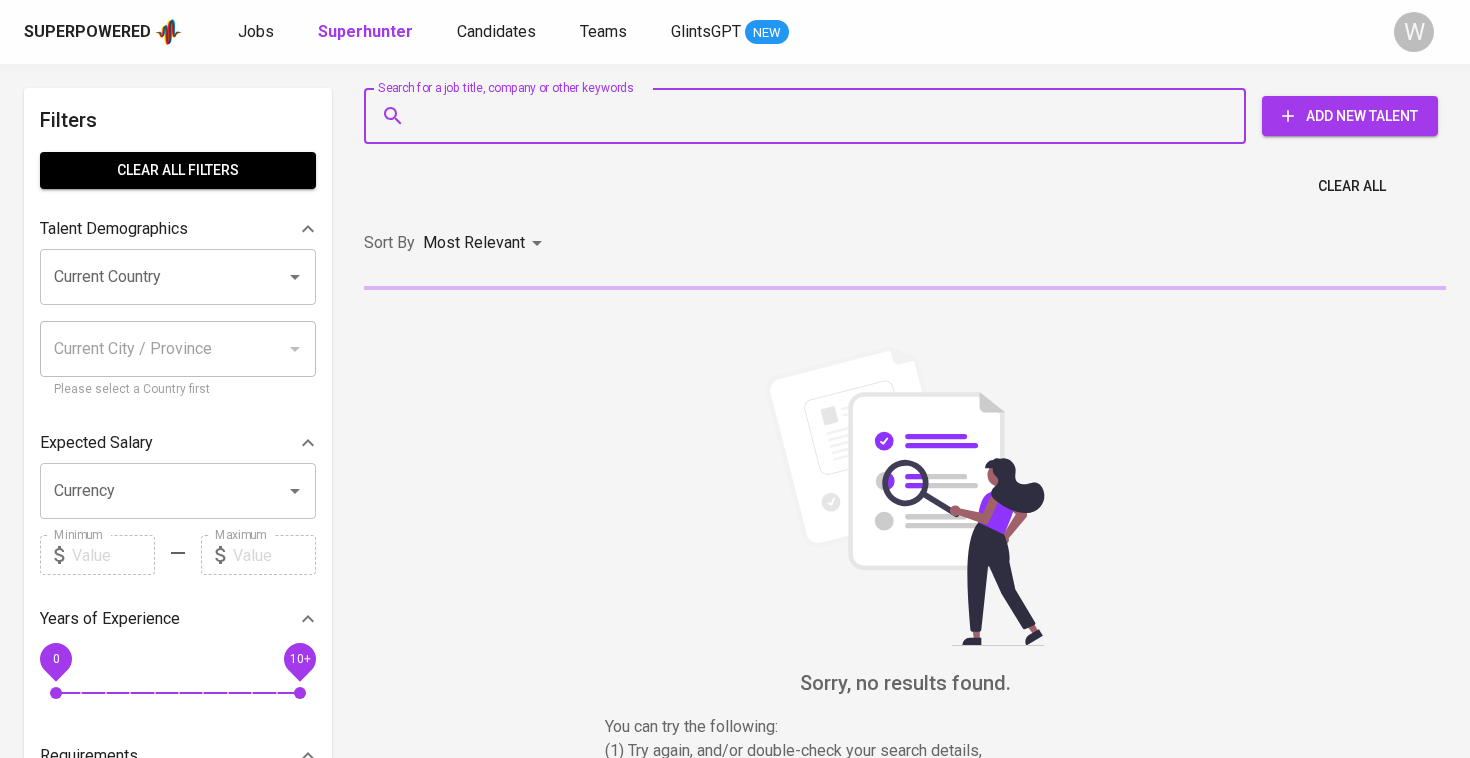 click on "Search for a job title, company or other keywords" at bounding box center [810, 116] 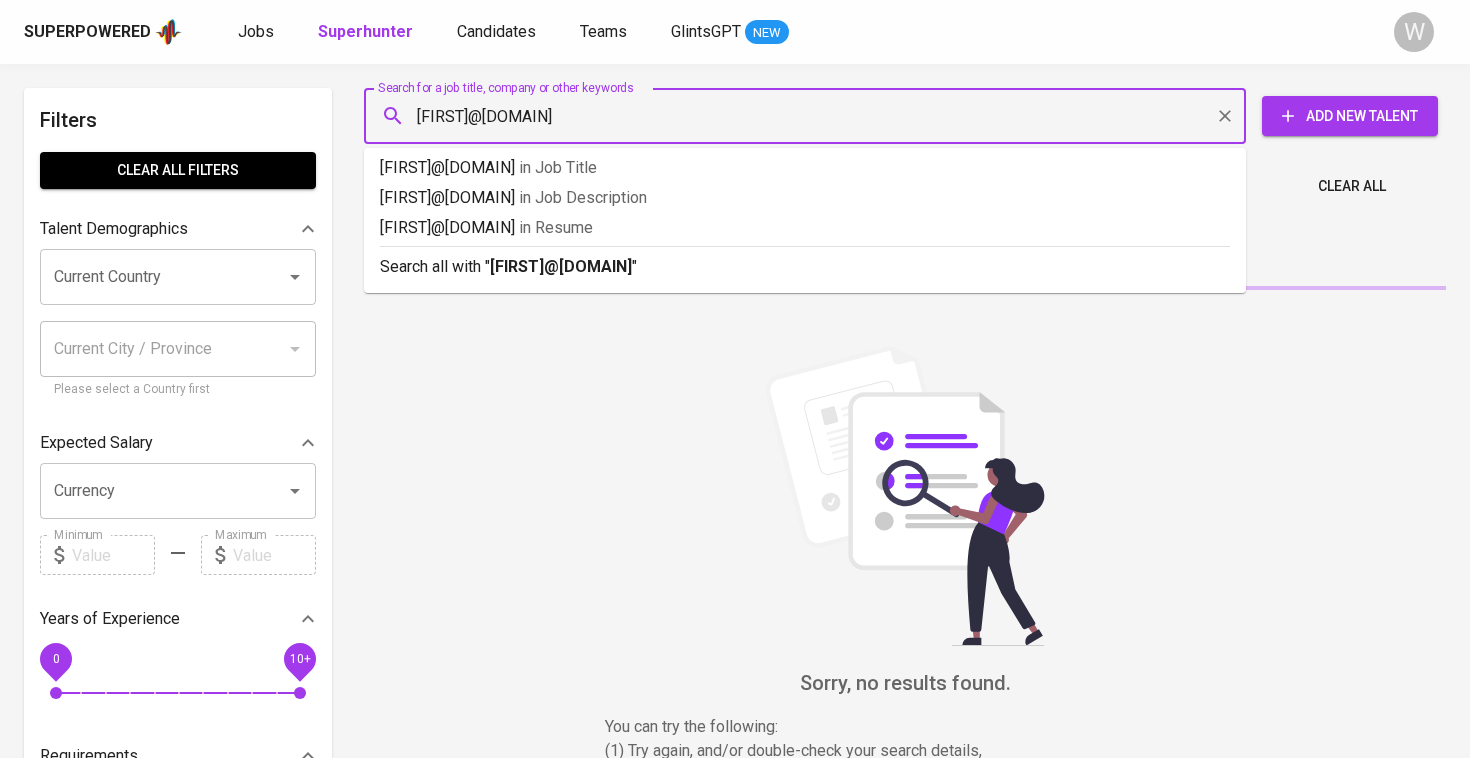 click on "Saputraeric93@gmail.com" at bounding box center [810, 116] 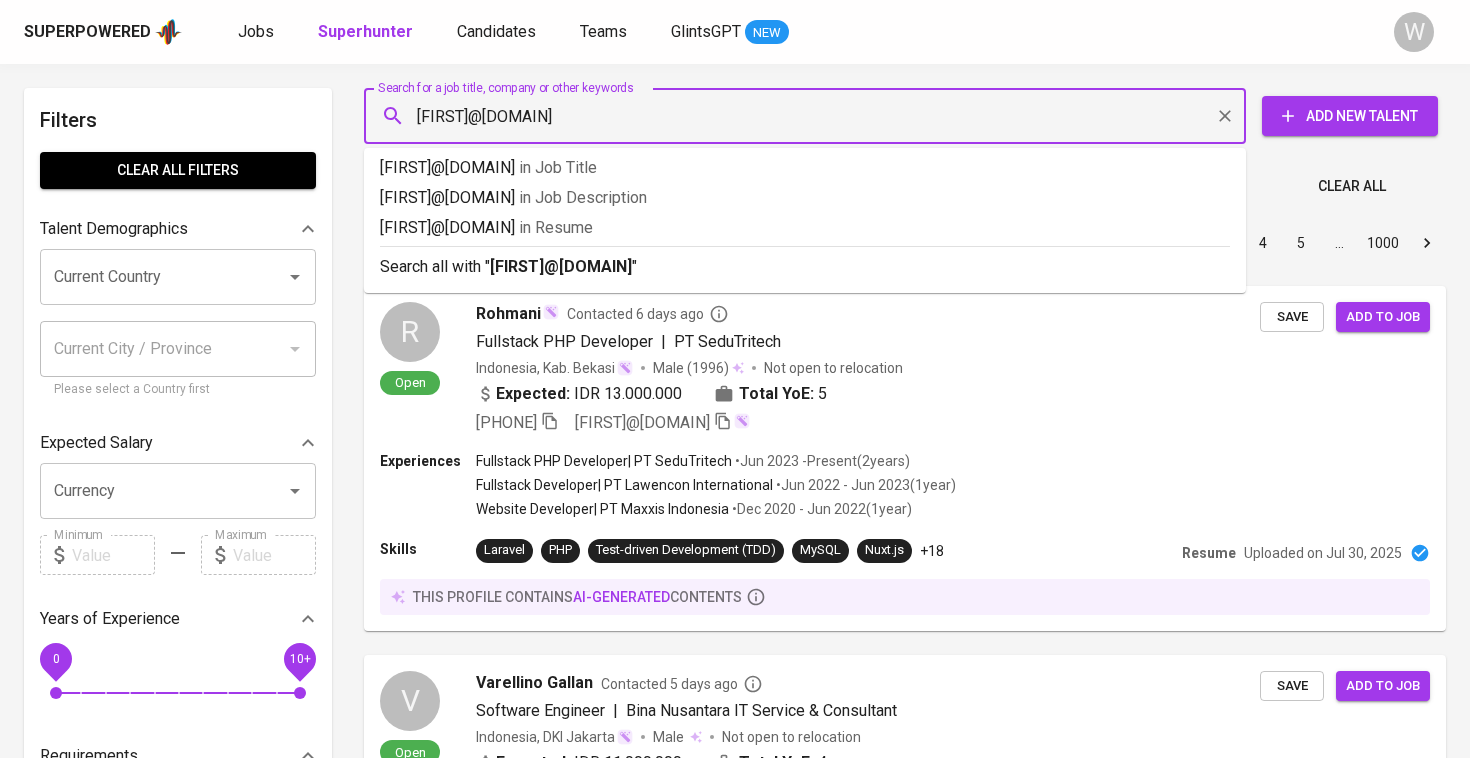 type on "[EMAIL]" 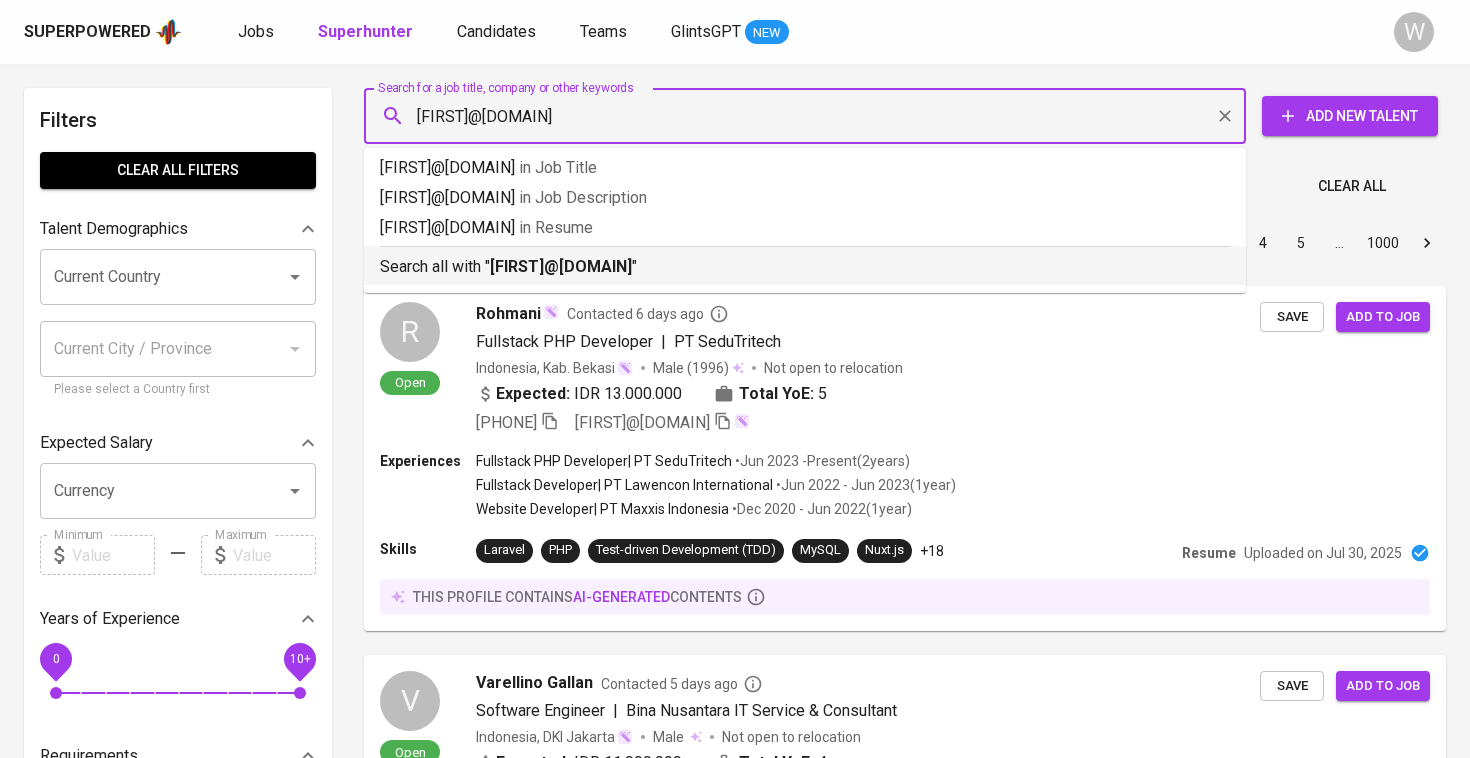 click on "[EMAIL]" at bounding box center [561, 266] 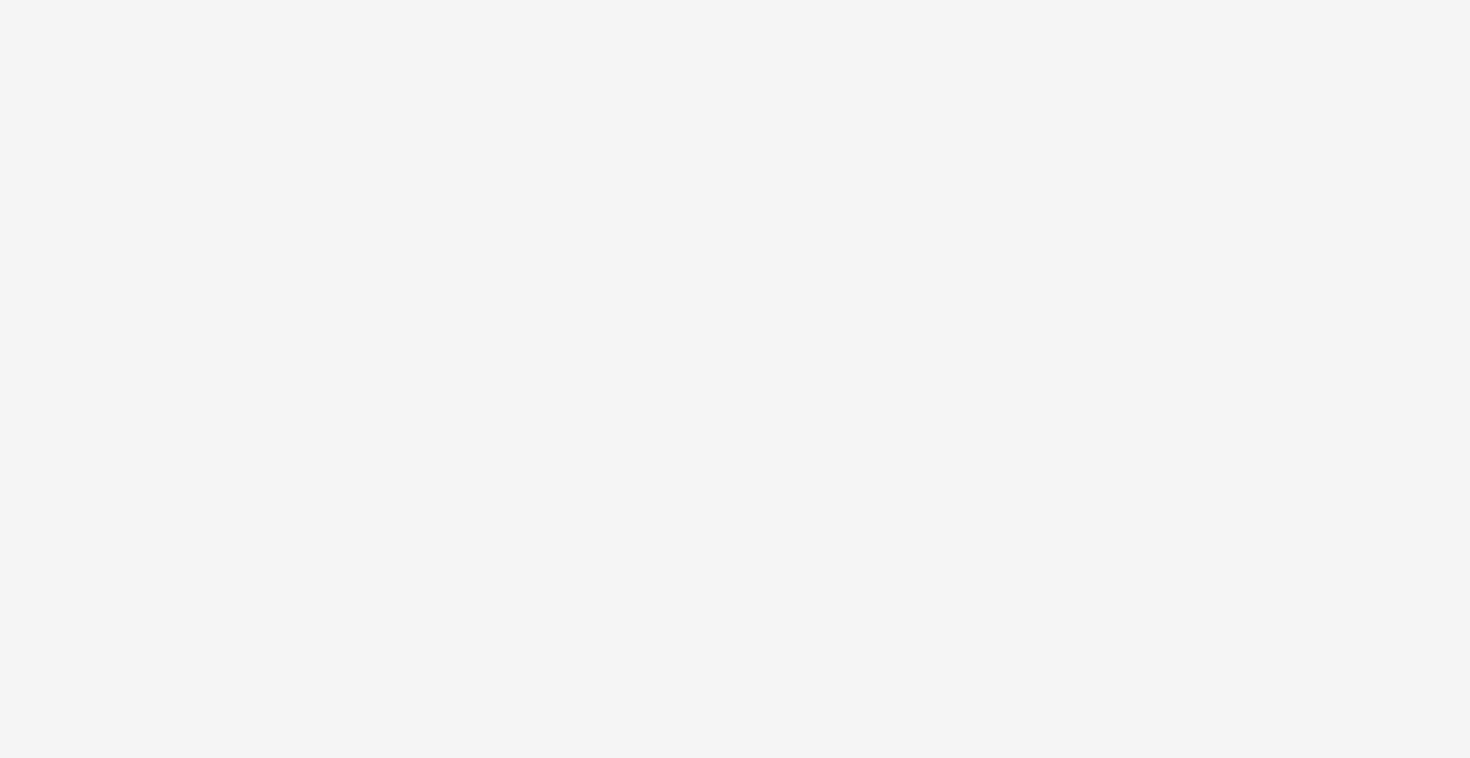 scroll, scrollTop: 0, scrollLeft: 0, axis: both 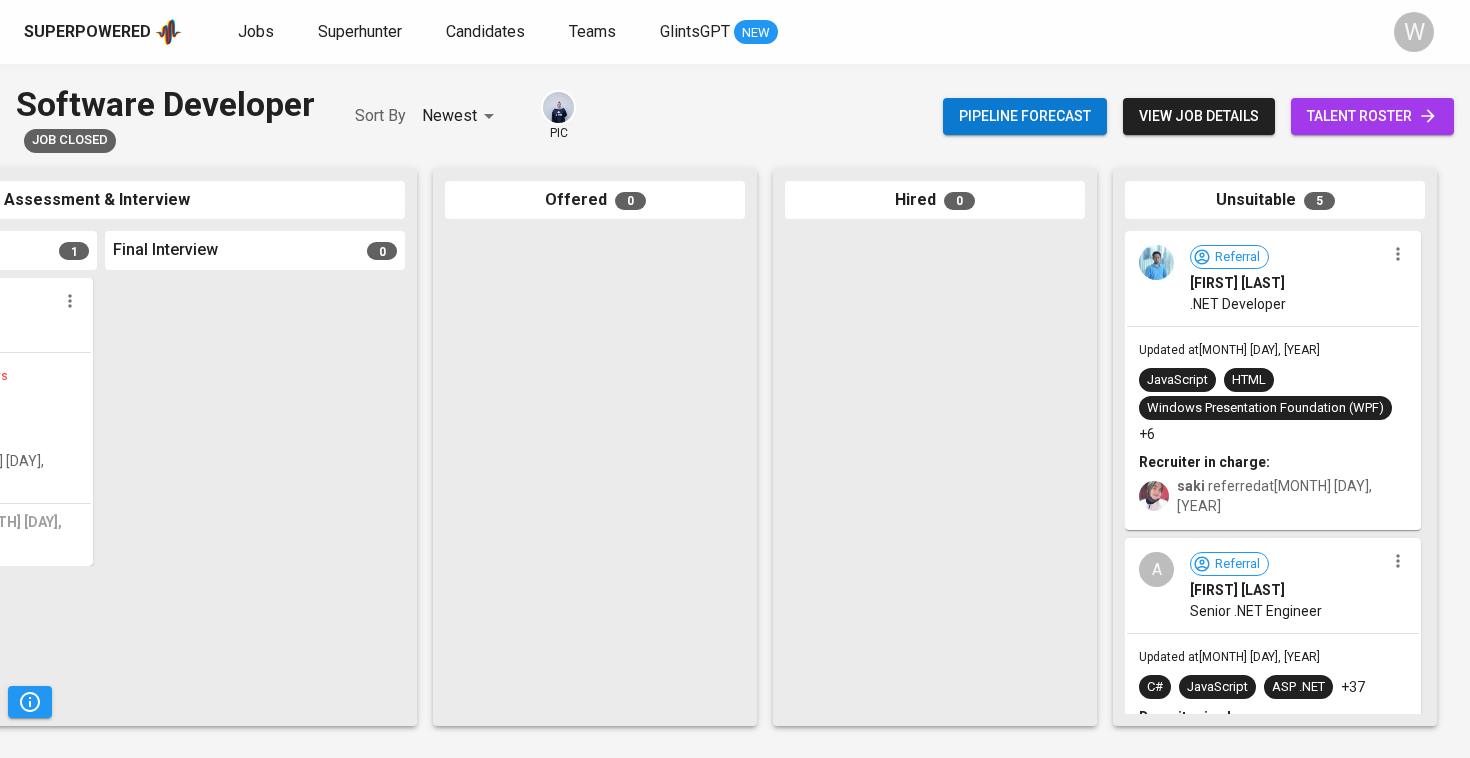 click on "view job details" at bounding box center (1199, 116) 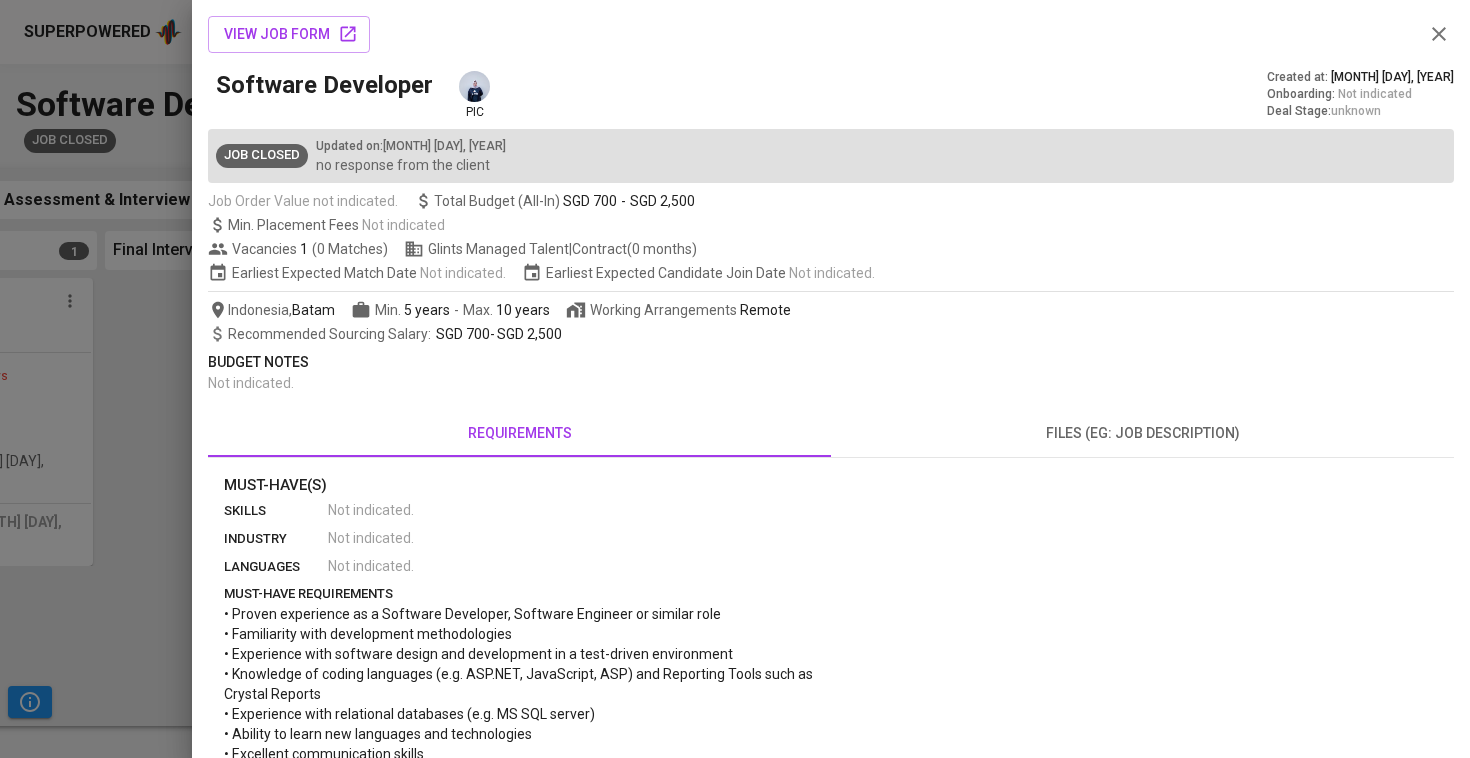 click at bounding box center (735, 379) 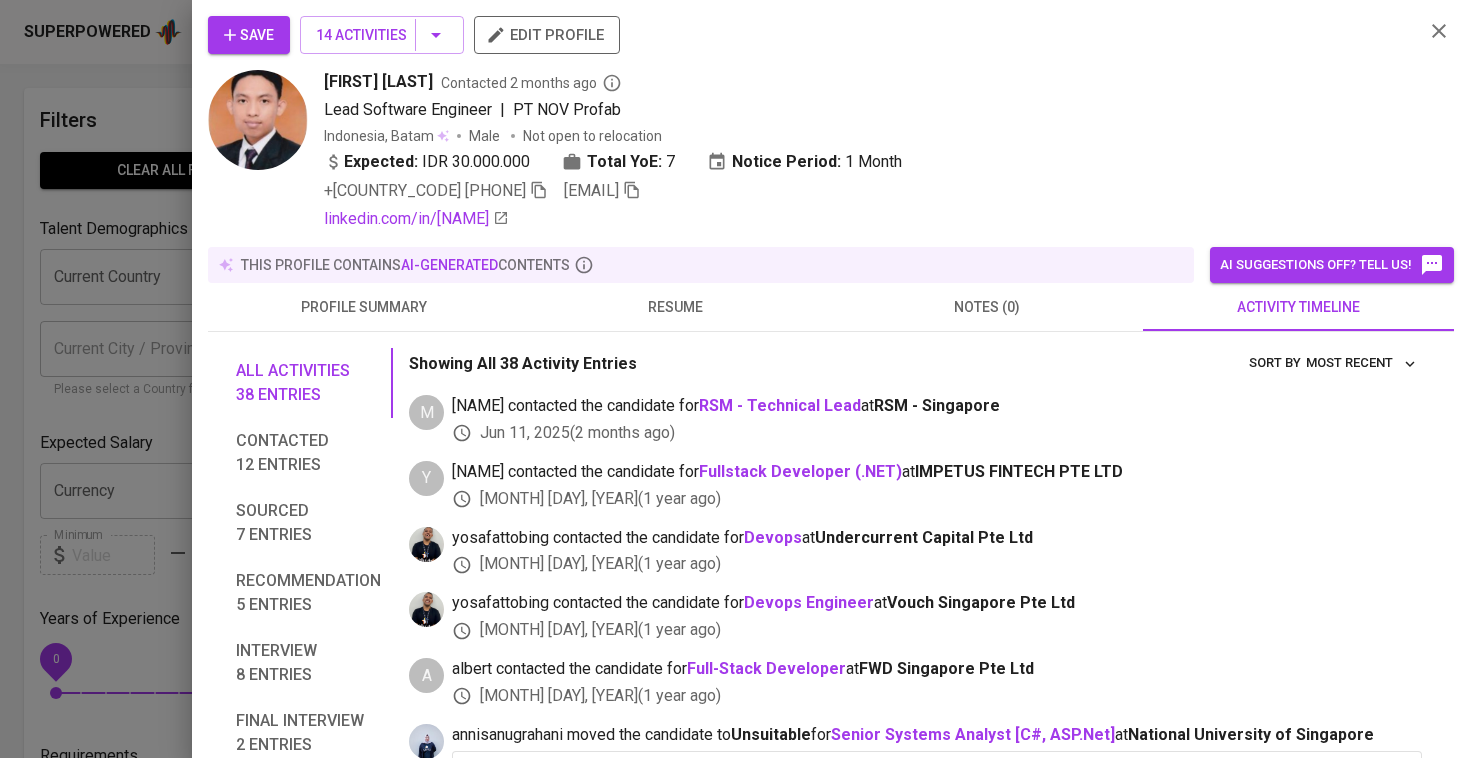 scroll, scrollTop: 0, scrollLeft: 0, axis: both 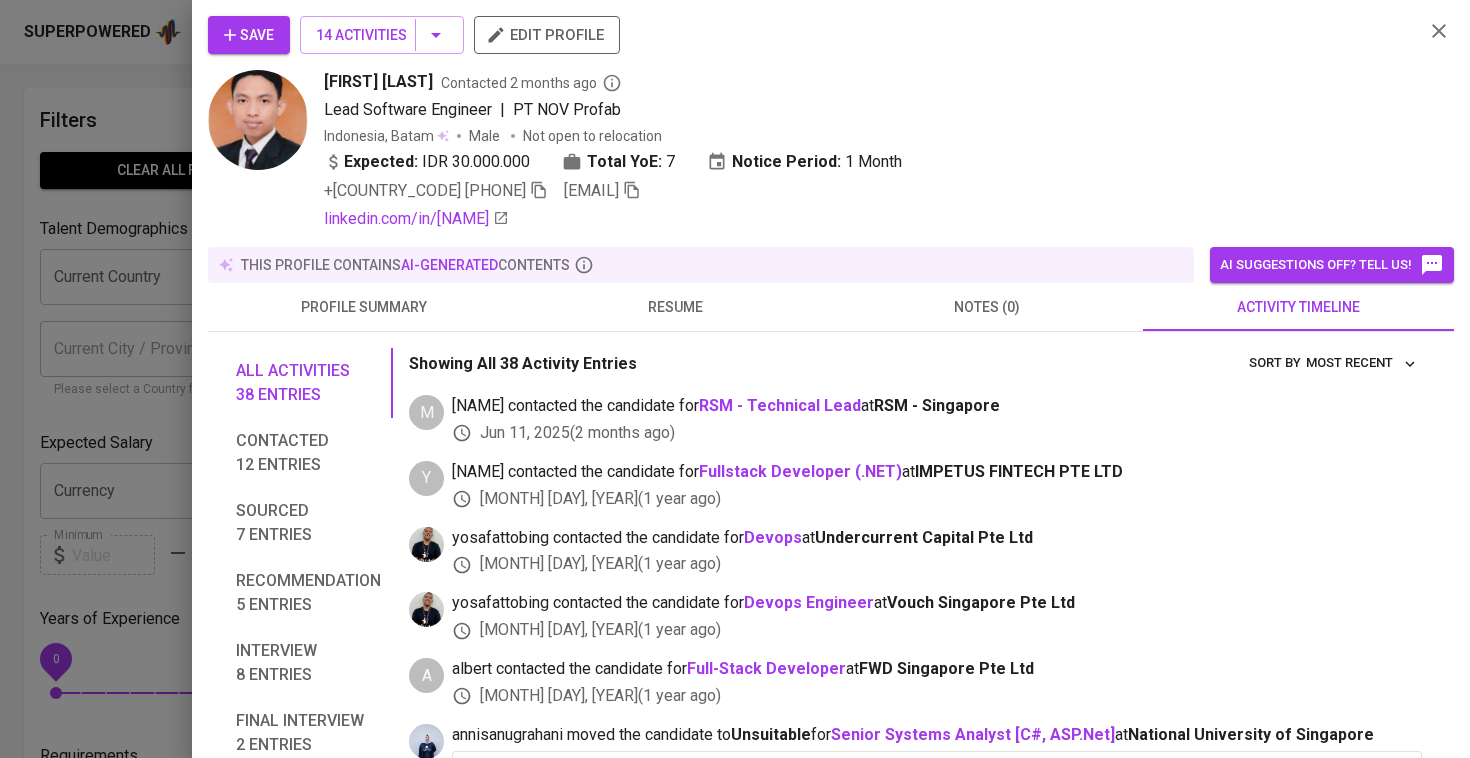 click 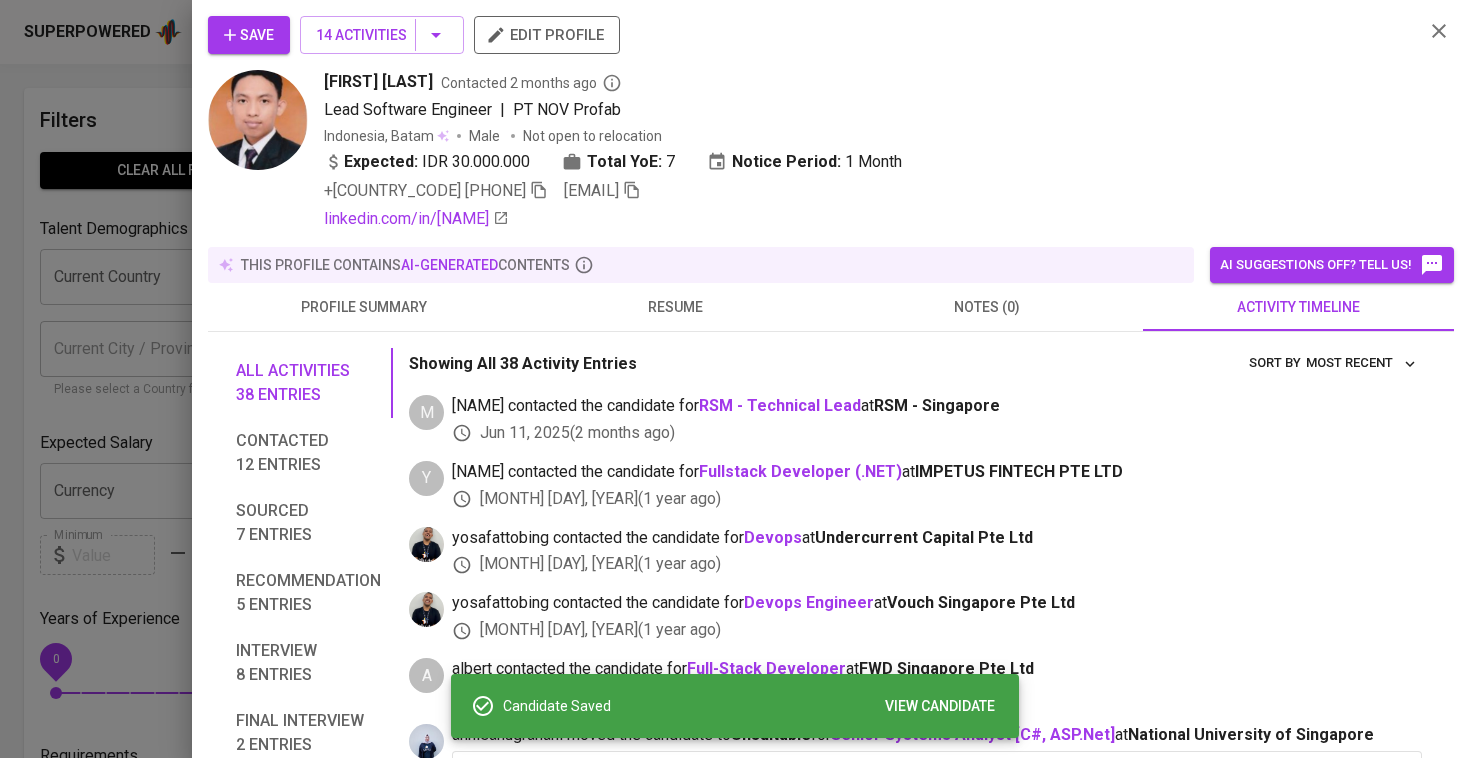 click at bounding box center (735, 379) 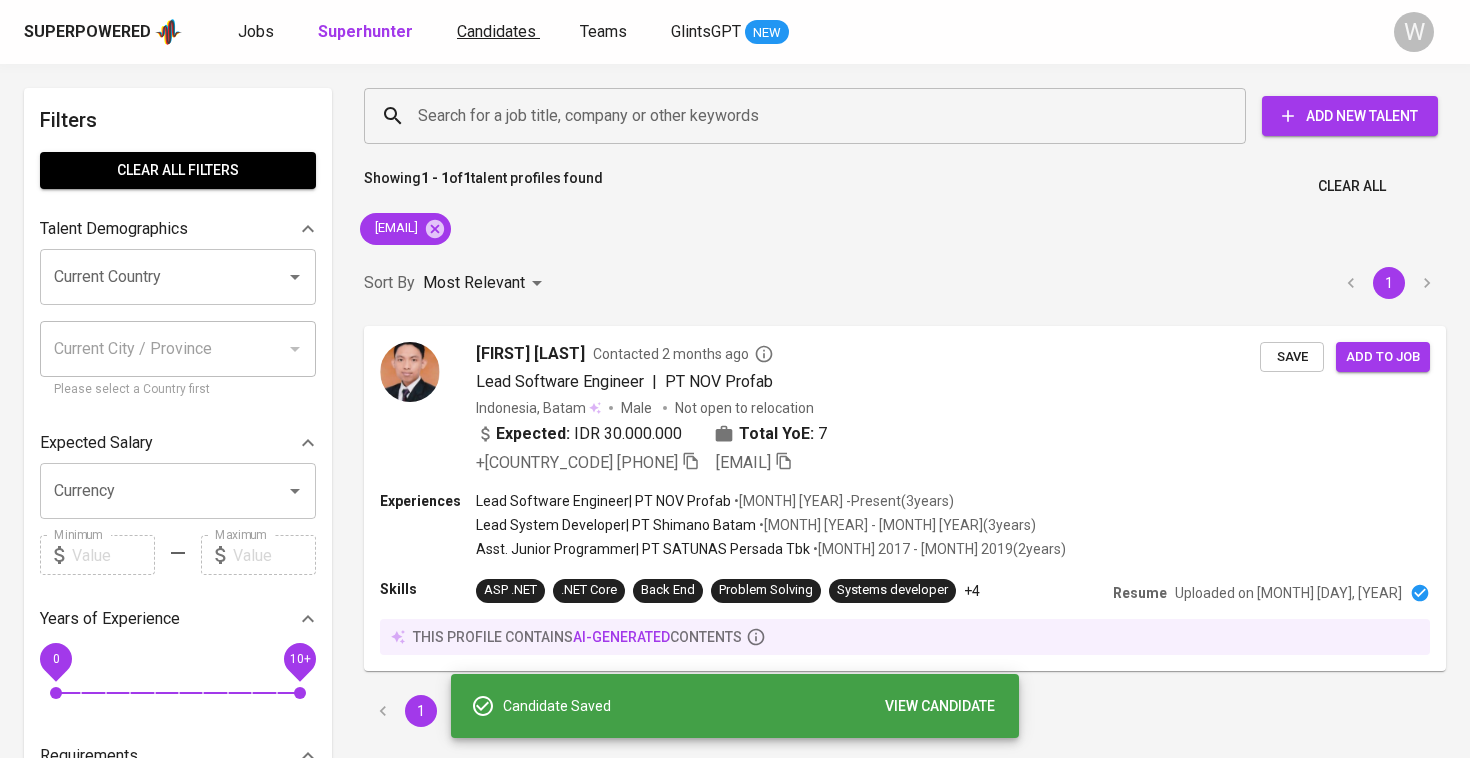 click on "Candidates" at bounding box center [496, 31] 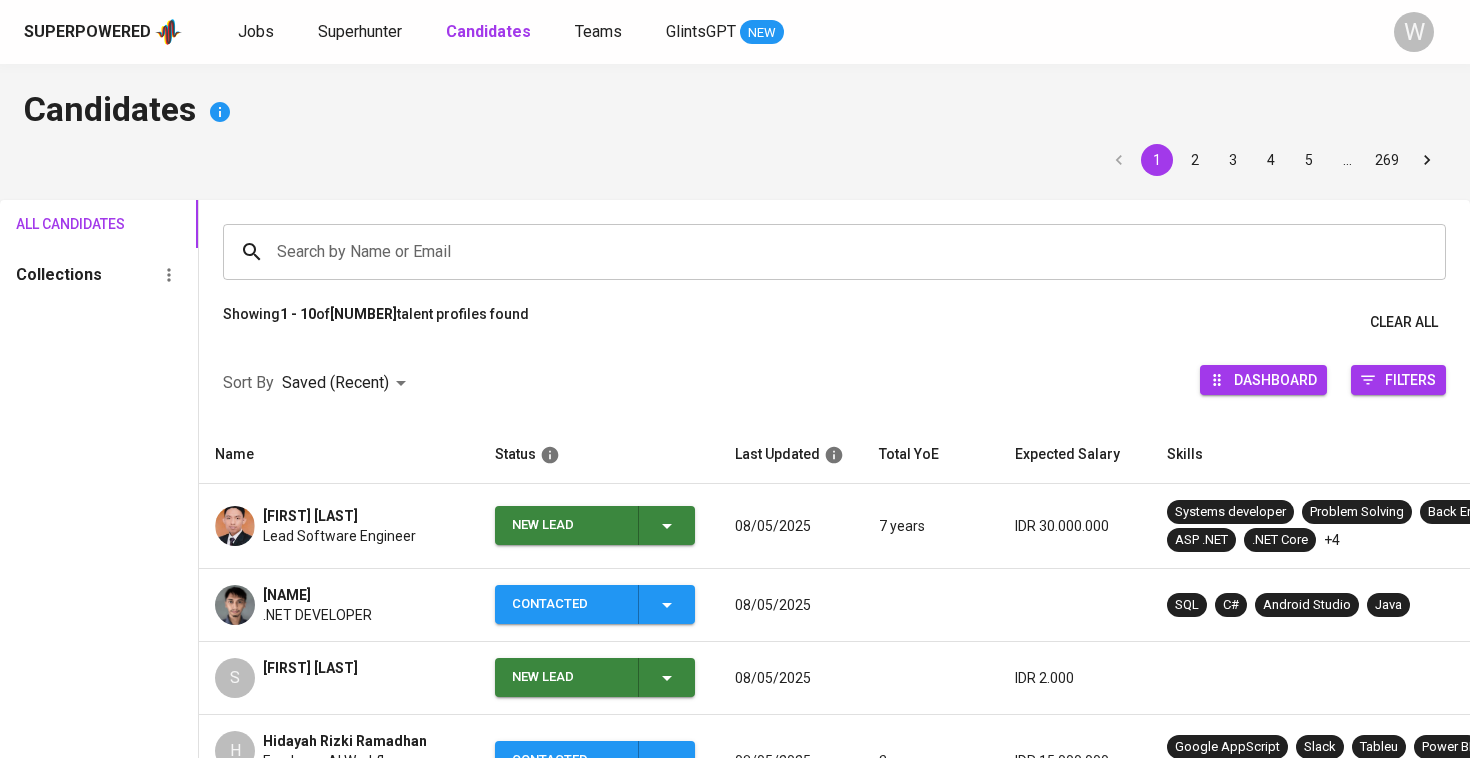 click on "New Lead" at bounding box center (567, 525) 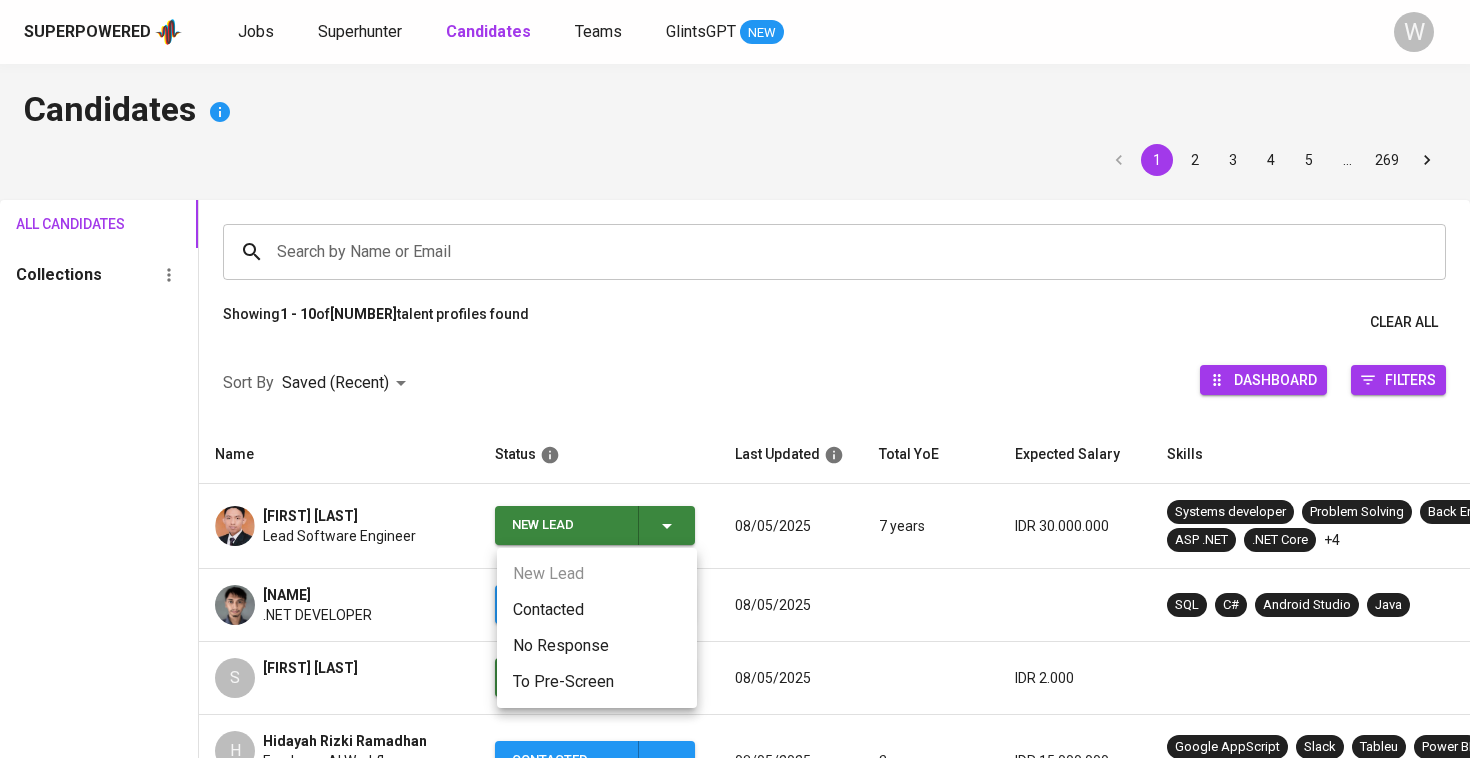 click on "Contacted" at bounding box center [597, 610] 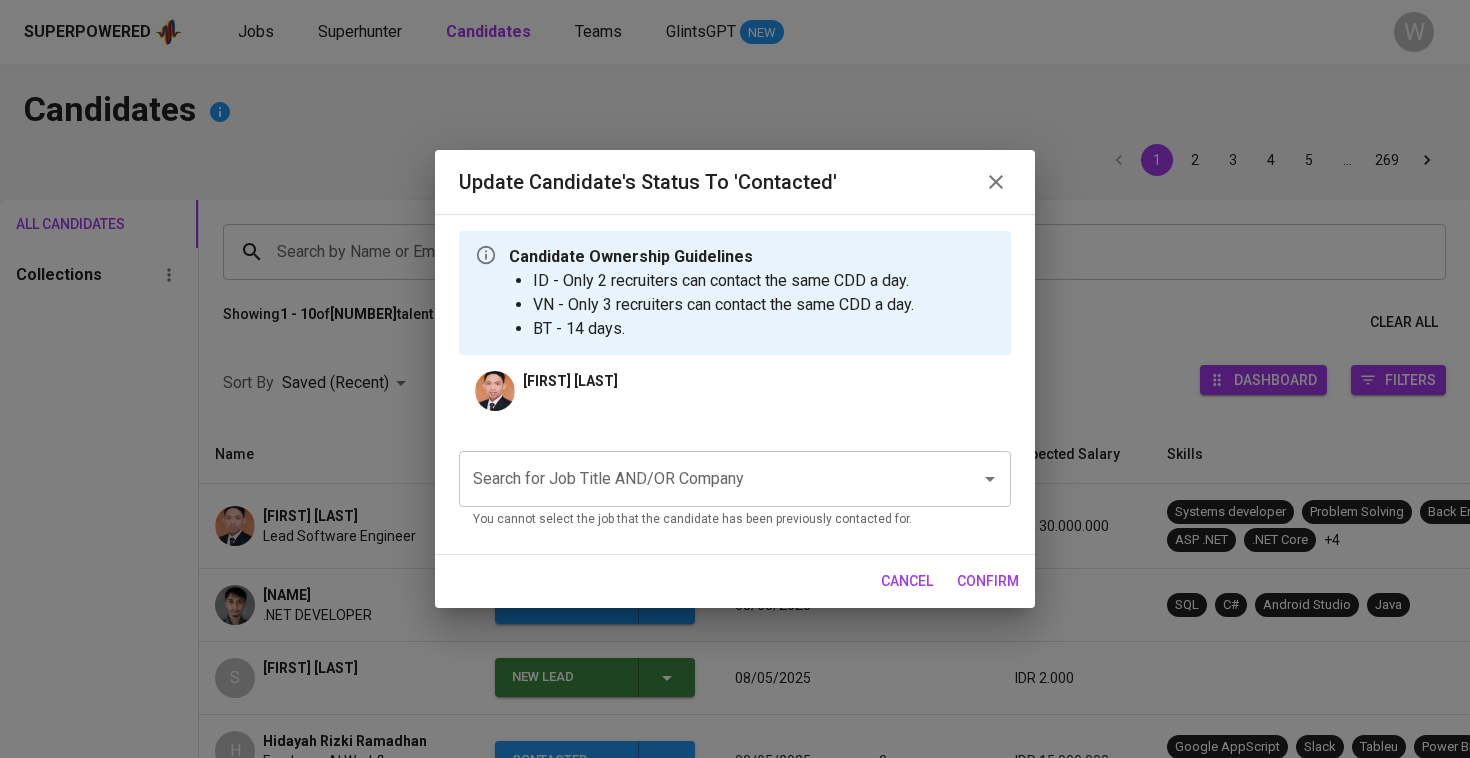 click on "Search for Job Title AND/OR Company" at bounding box center [735, 479] 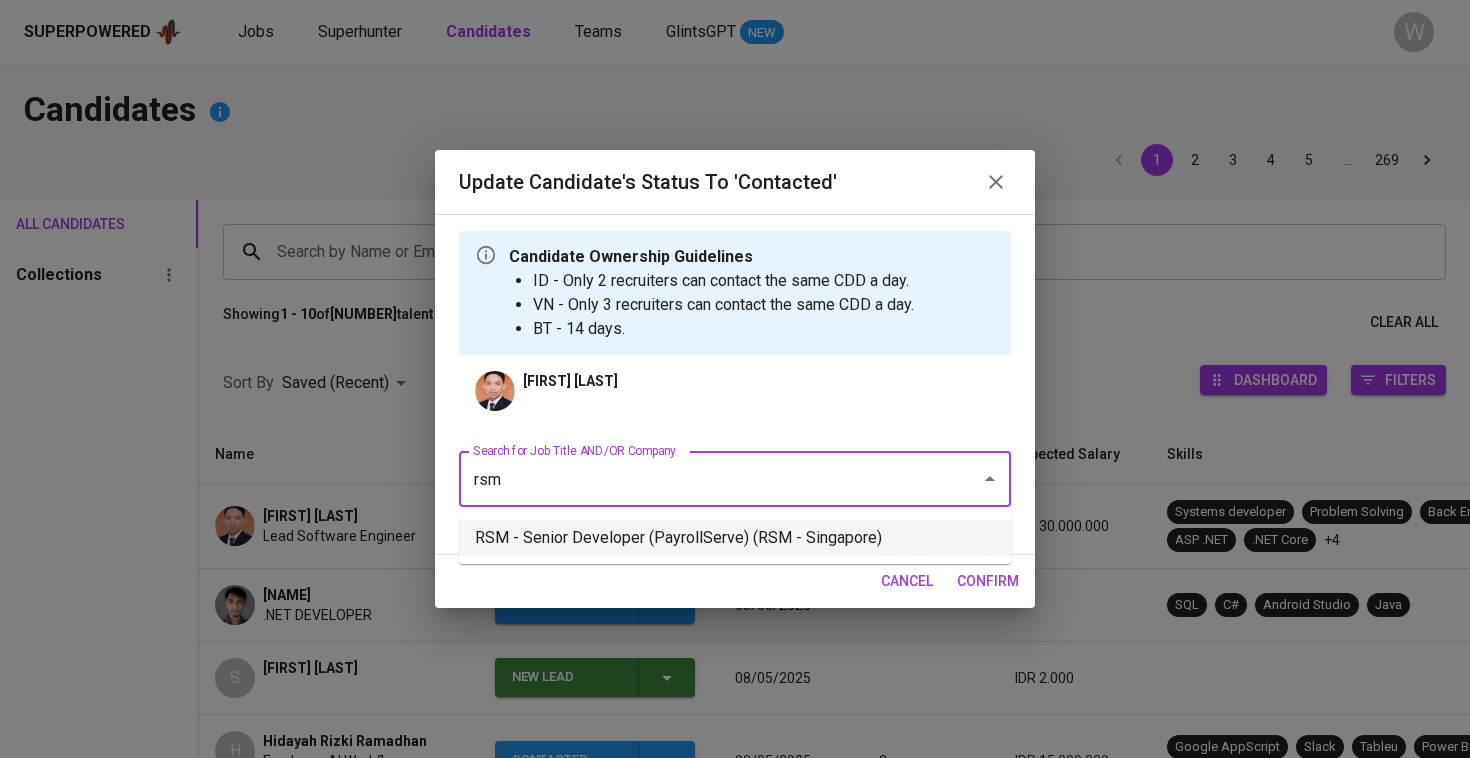 click on "RSM - Senior Developer (PayrollServe) (RSM - Singapore)" at bounding box center [735, 538] 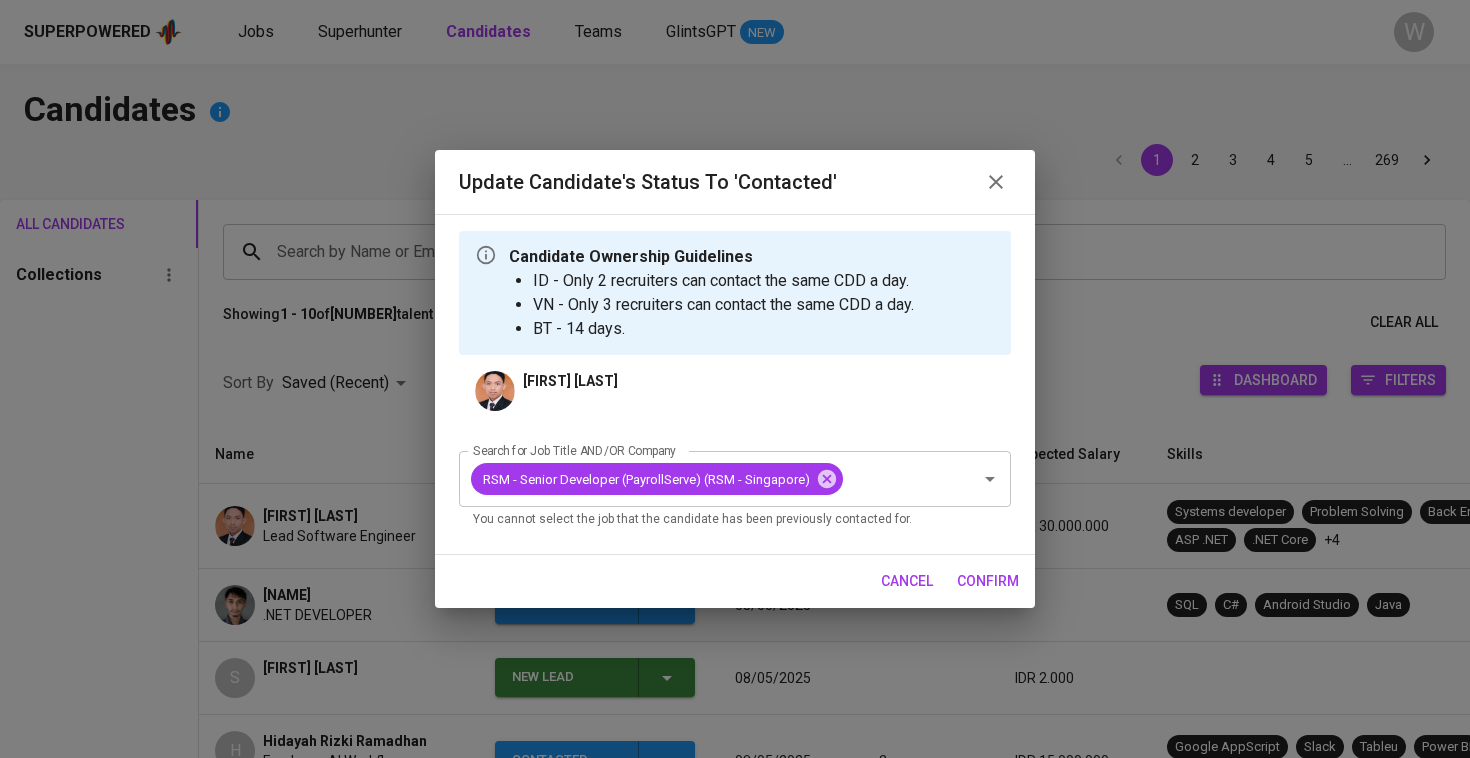 click on "confirm" at bounding box center (988, 581) 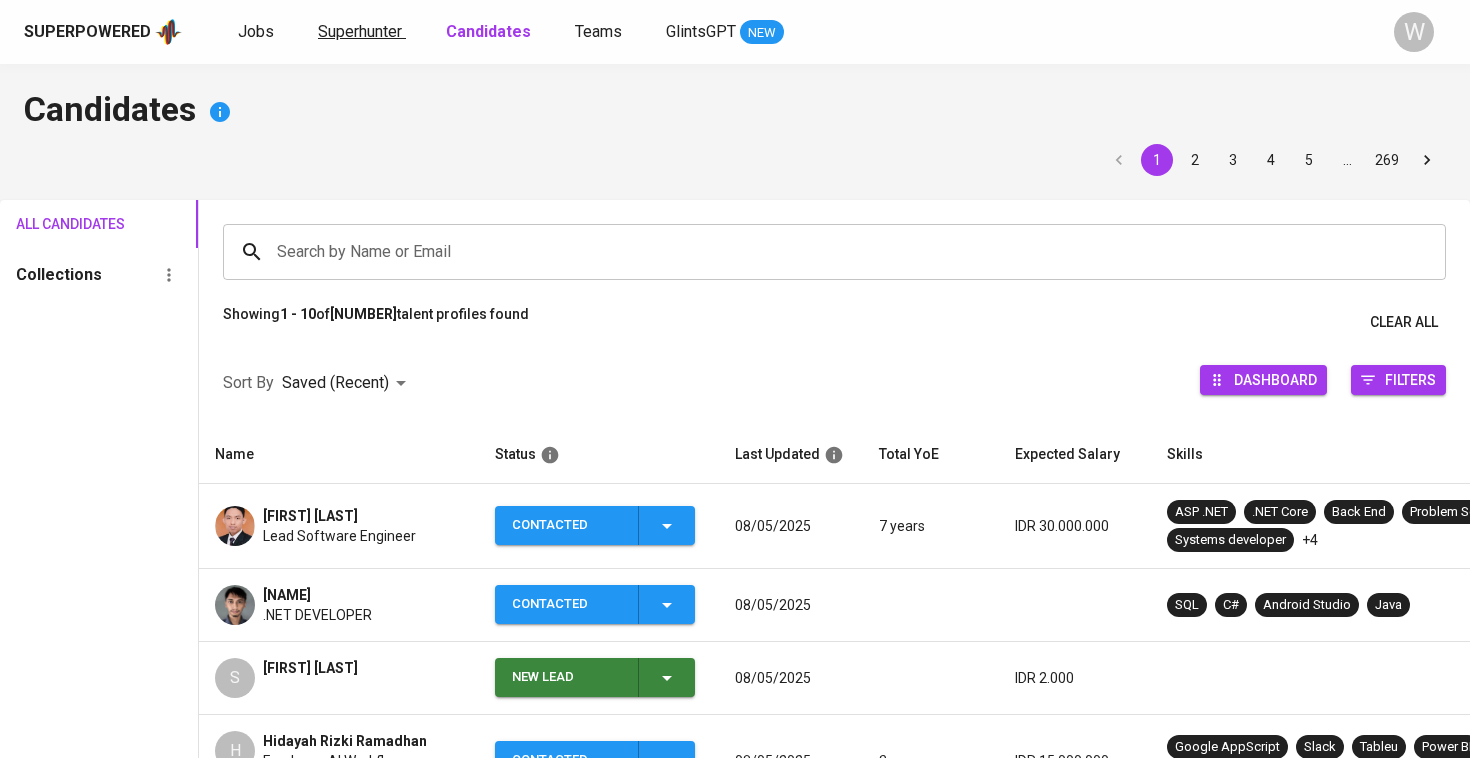 click on "Superhunter" at bounding box center (360, 31) 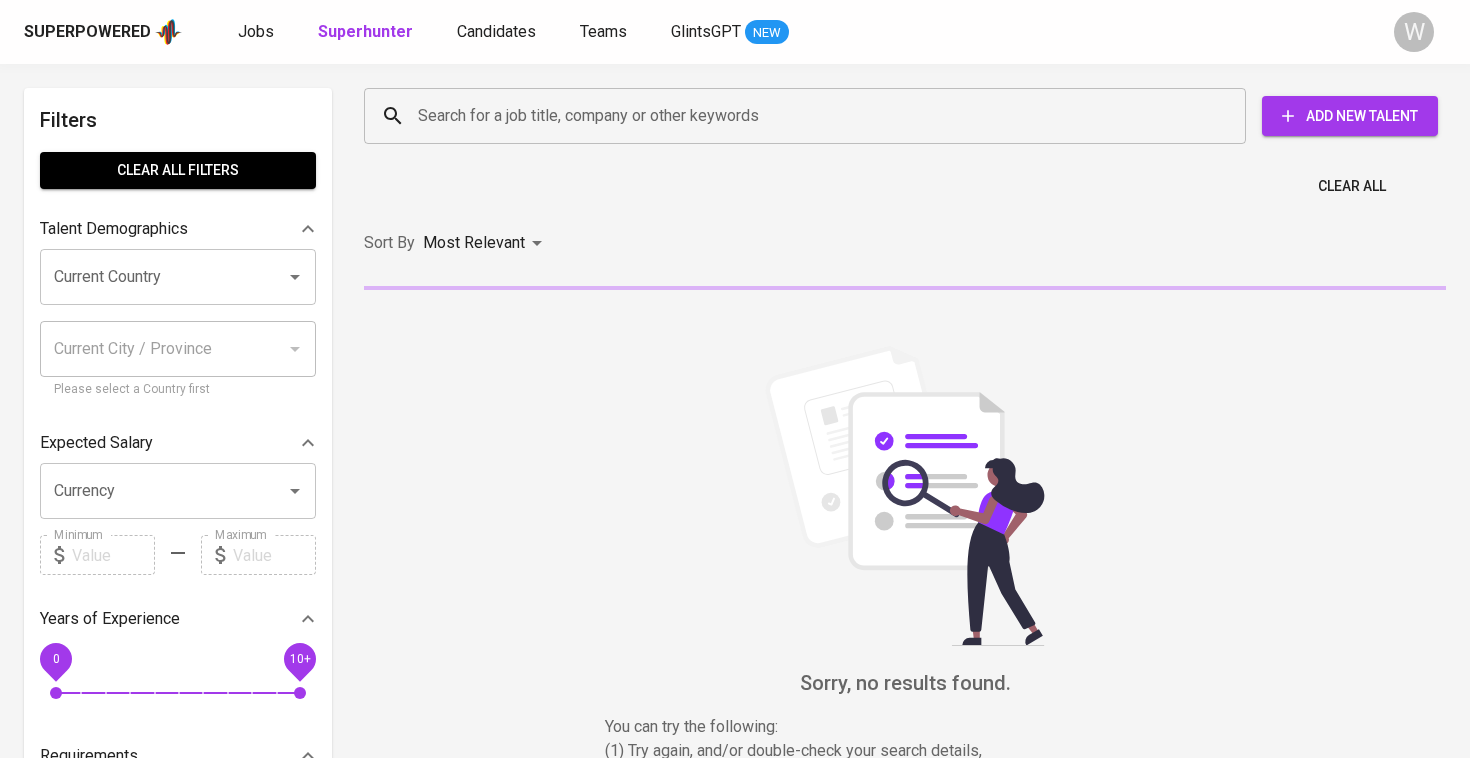 click on "Search for a job title, company or other keywords" at bounding box center [805, 116] 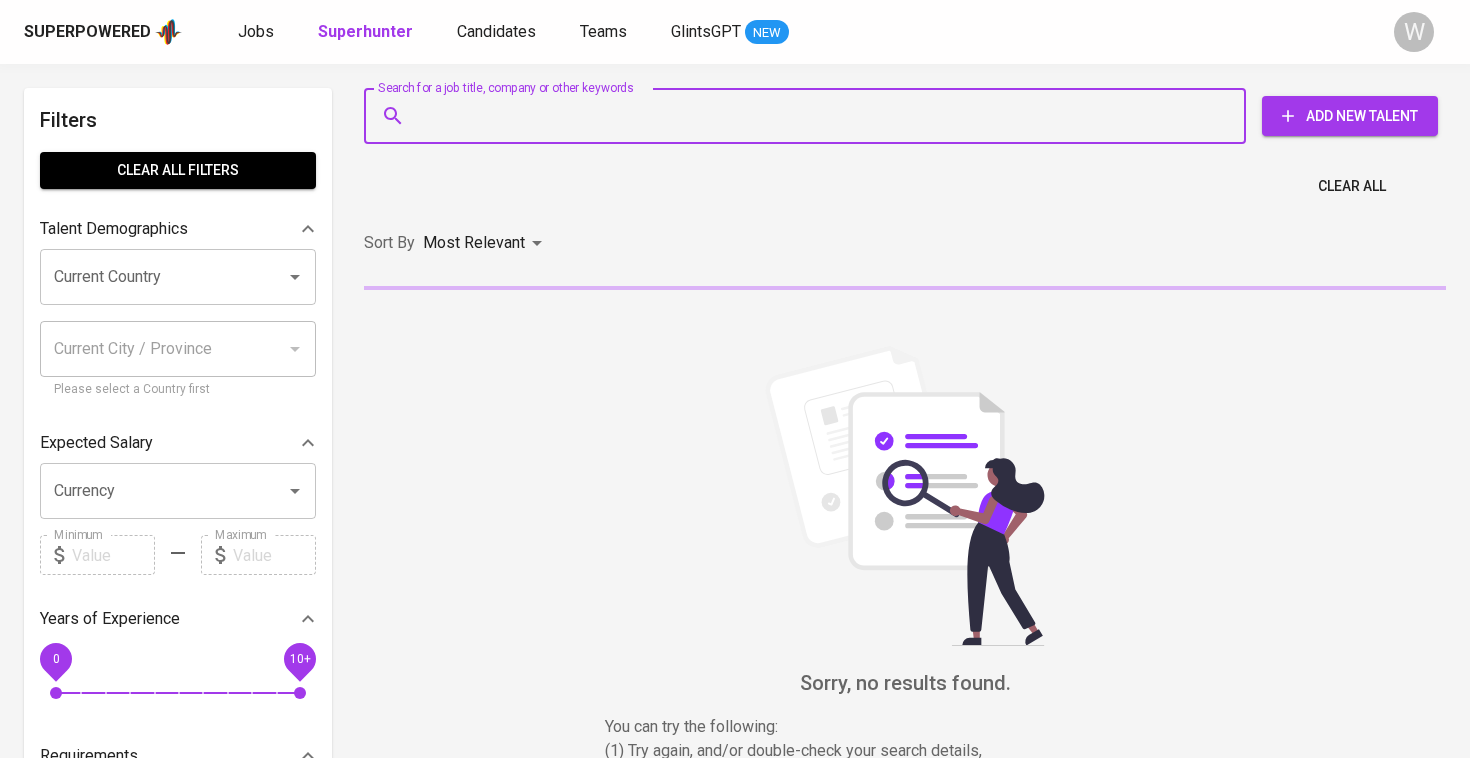 paste on "[EMAIL]" 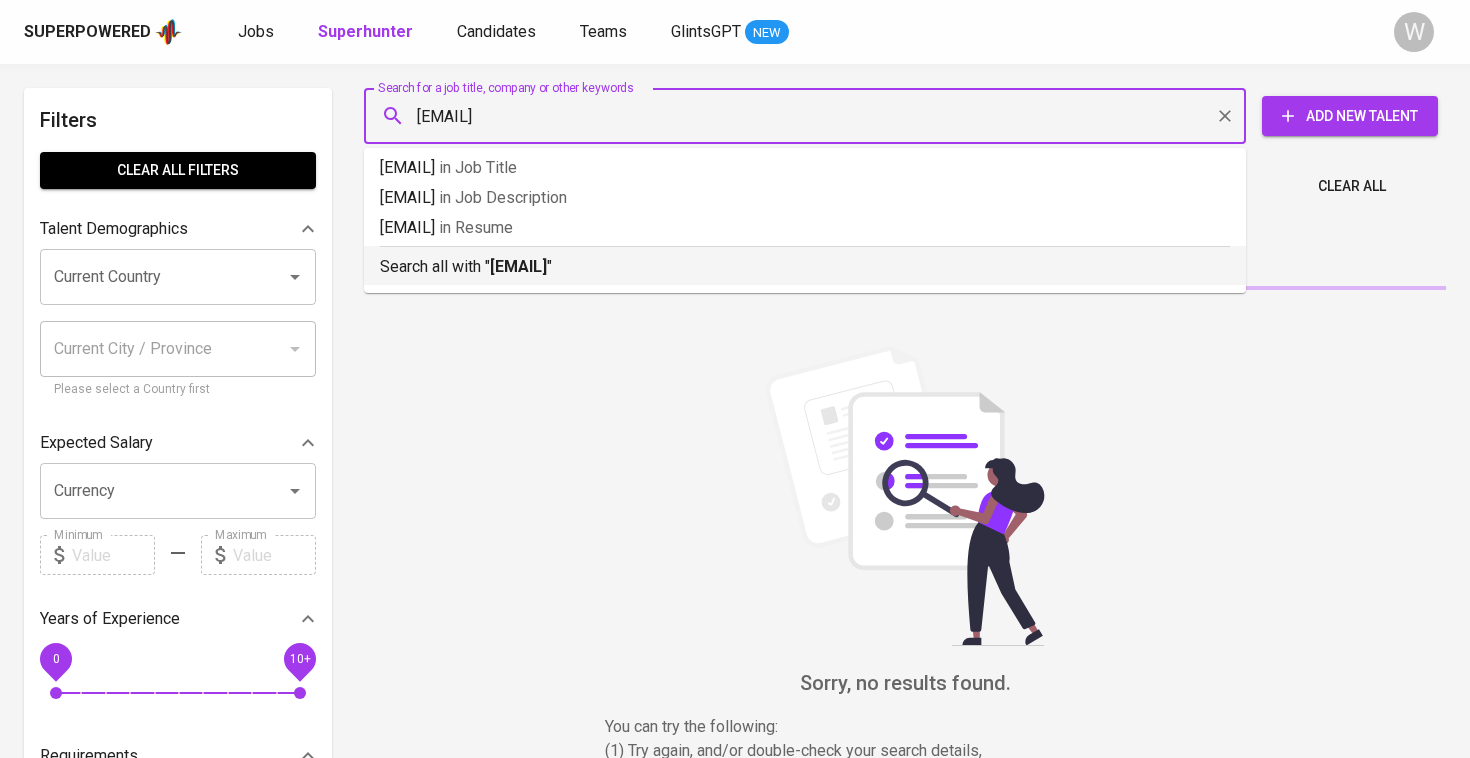 click on "Search all with " [EMAIL] "" at bounding box center (805, 267) 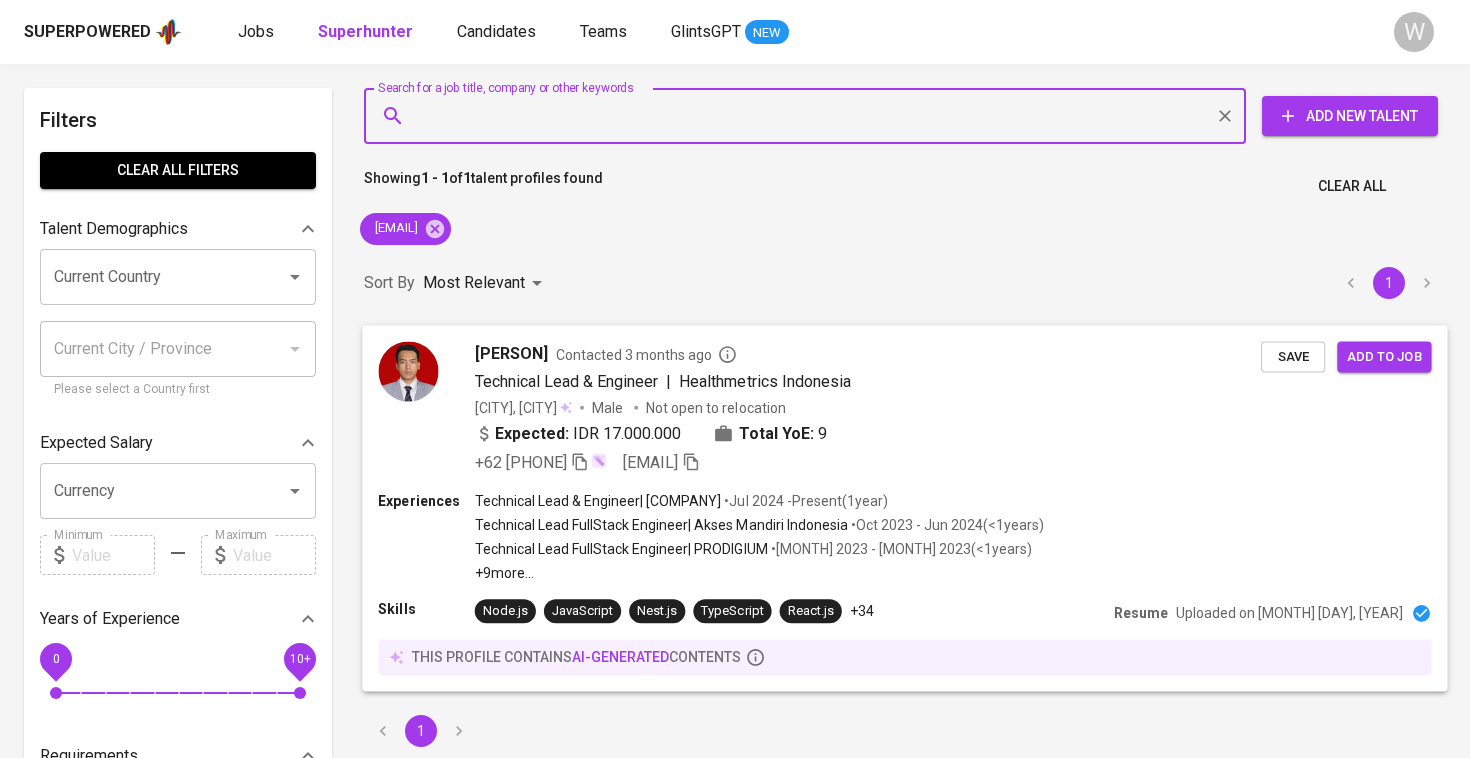 click on "[FIRST] [LAST] Contacted [TIME_AGO]  [ROLE] | [COMPANY] [COUNTRY], [CITY] [GENDER]   Not open to relocation Expected:   [CURRENCY] [AMOUNT] Total YoE:   [YEARS] +[COUNTRY_CODE] [PHONE]   [EMAIL]" at bounding box center (868, 407) 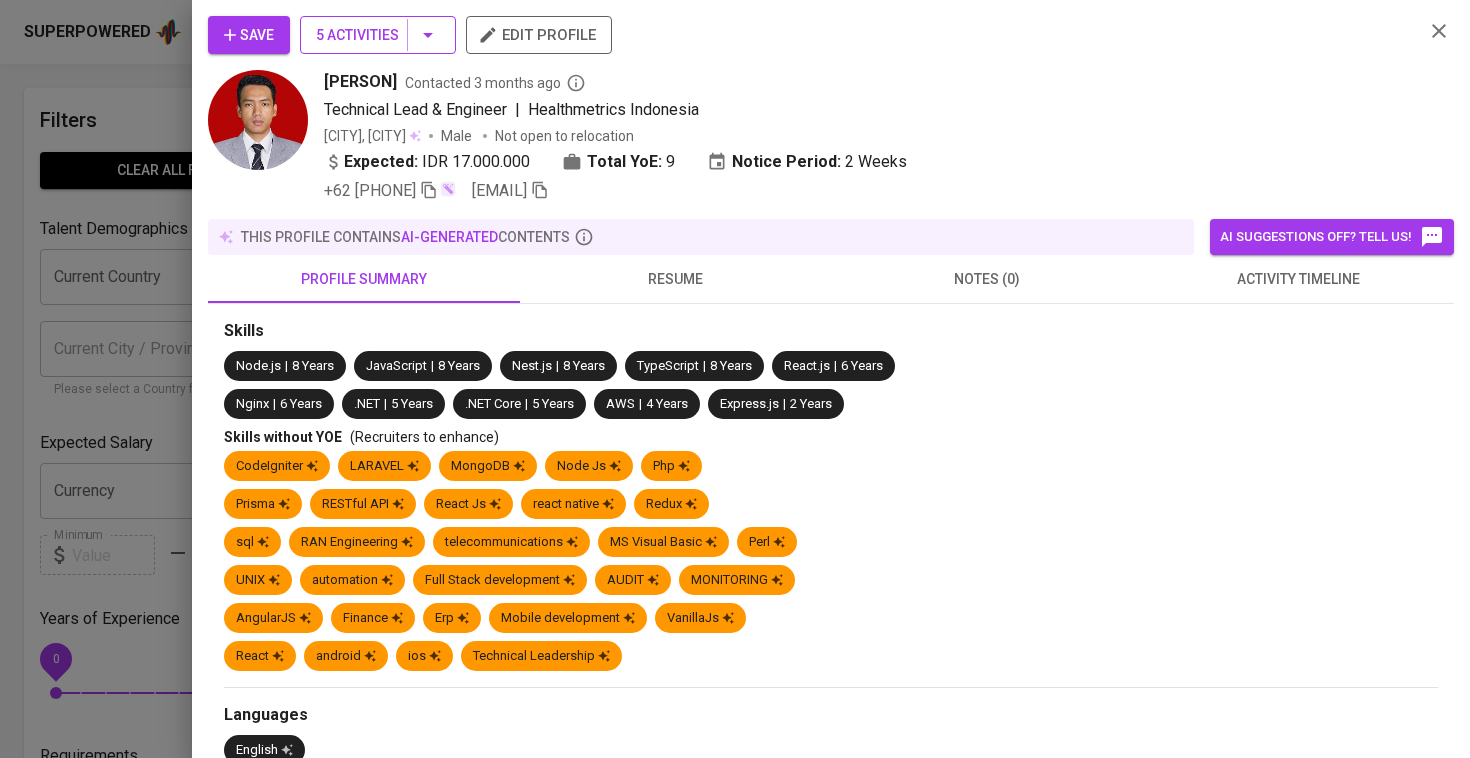 click on "5 Activities" at bounding box center (378, 35) 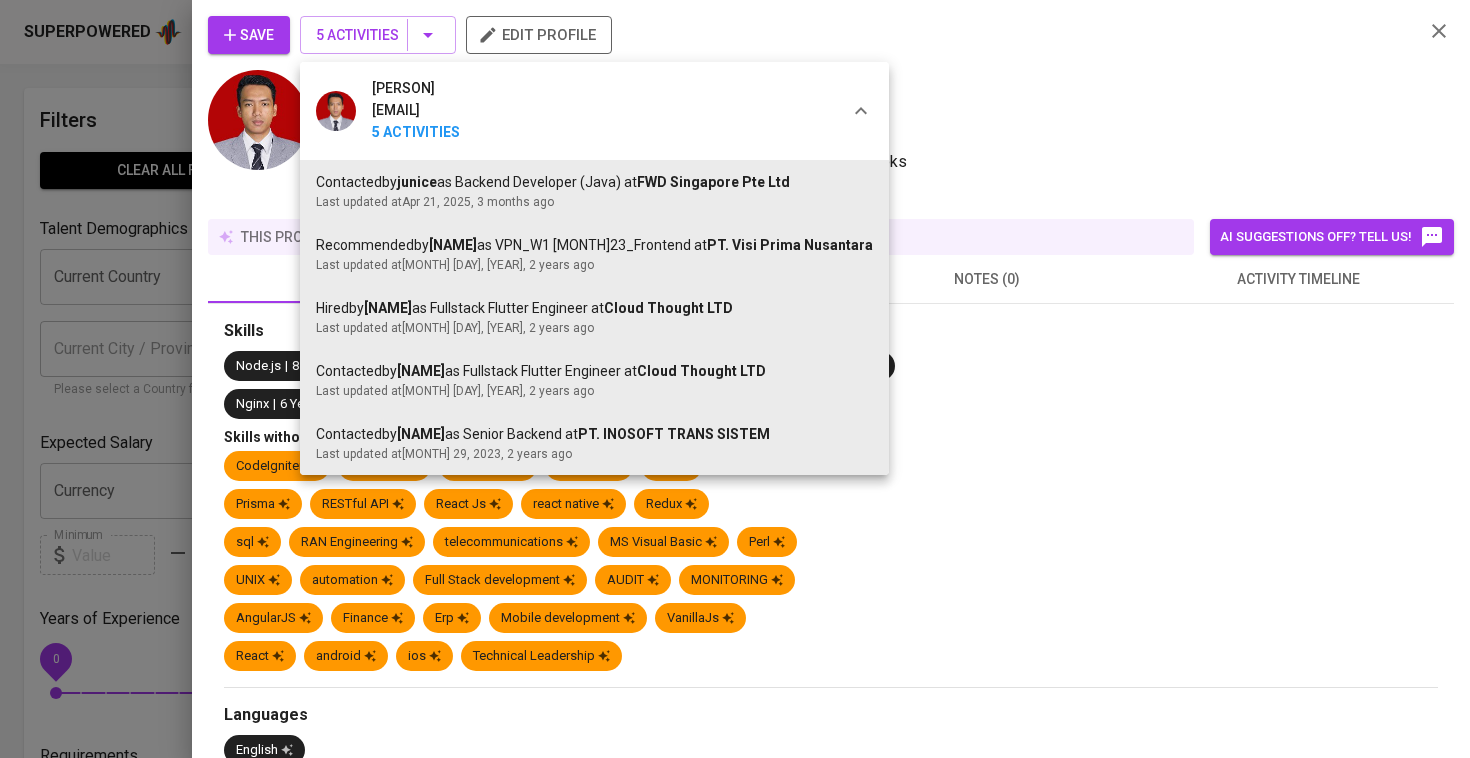 click at bounding box center [735, 379] 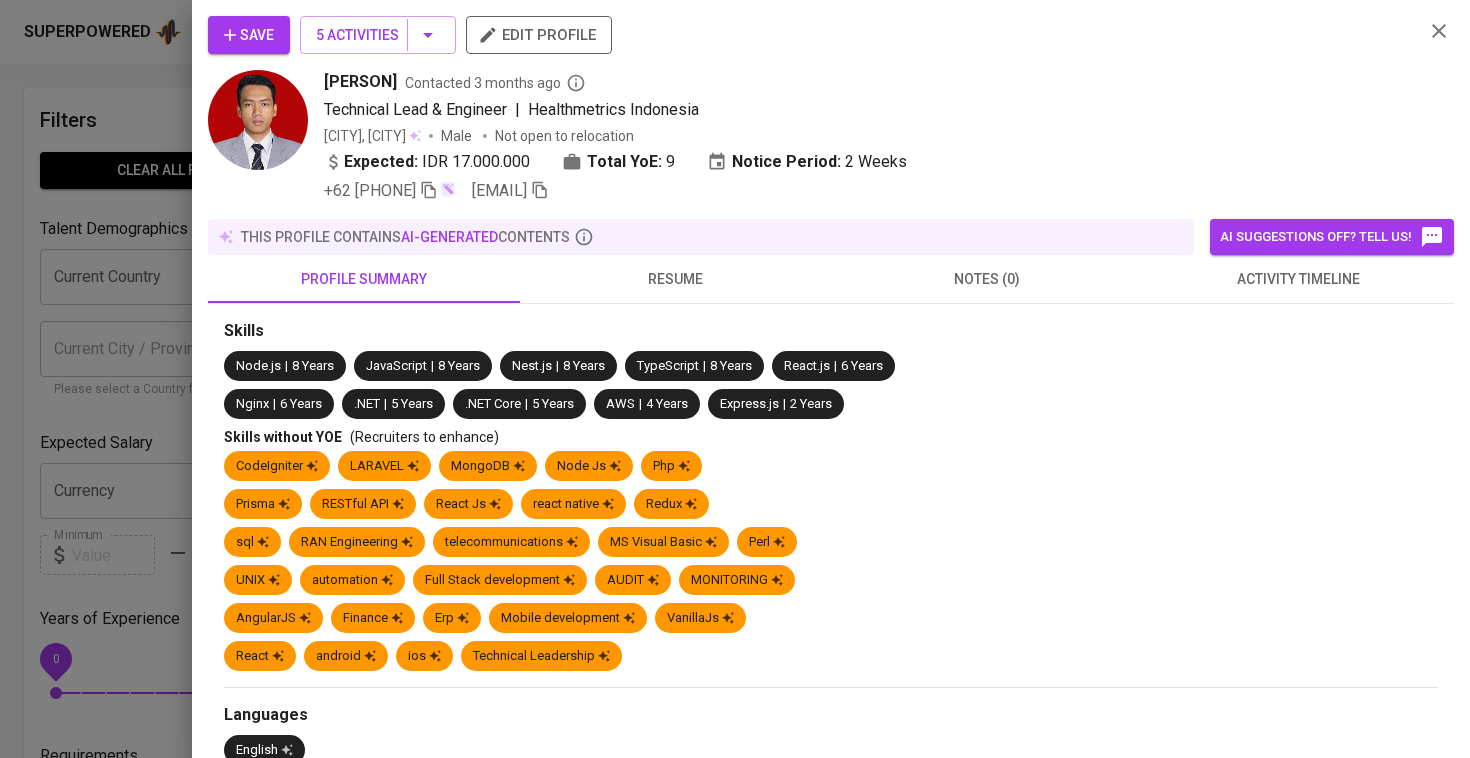click on "Save" at bounding box center (249, 35) 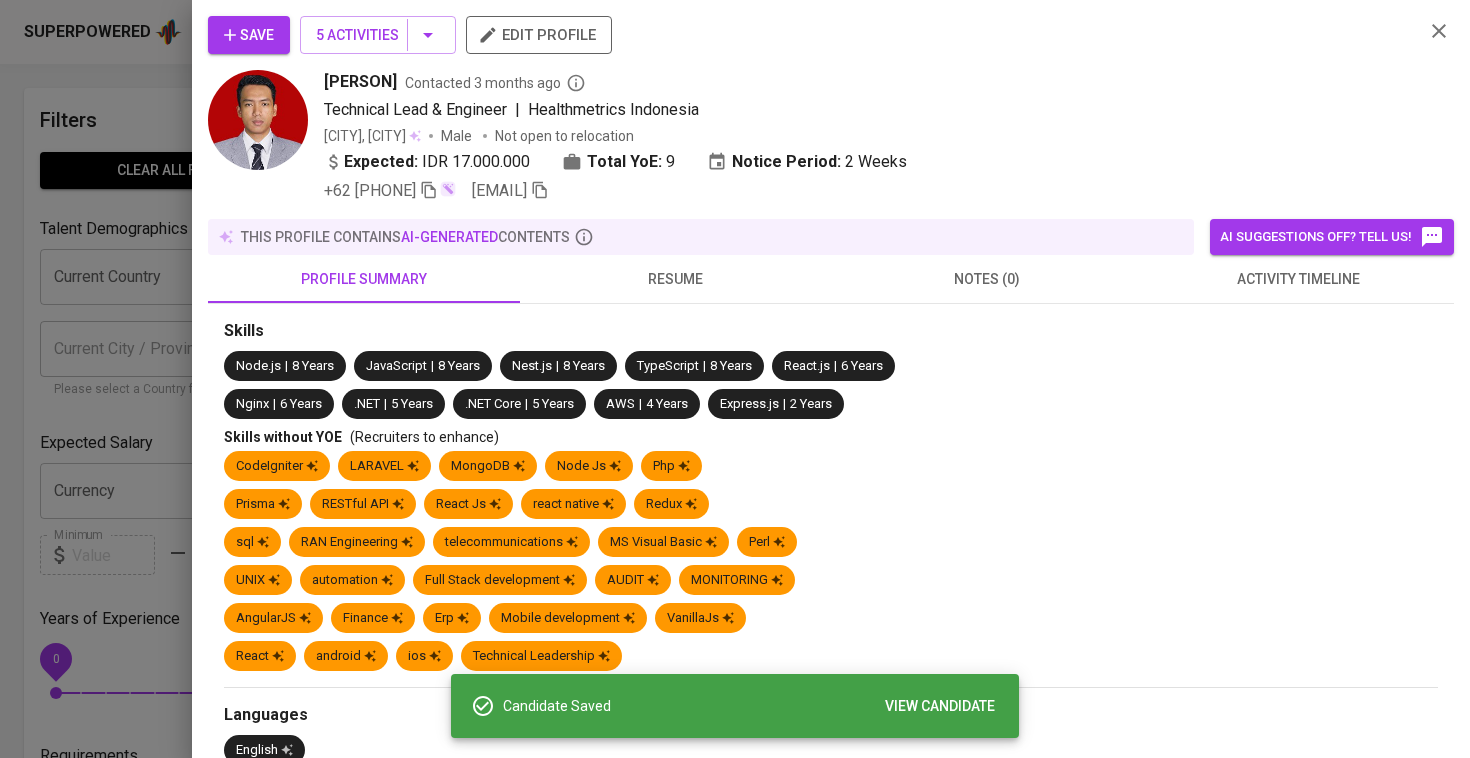 click on "Skills Node.js | [YEARS]   Years JavaScript | [YEARS]   Years Nest.js | [YEARS]   Years TypeScript | [YEARS]   Years React.js | [YEARS]   Years Nginx | [YEARS]   Years .NET | [YEARS]   Years .NET Core | [YEARS]   Years AWS | [YEARS]   Years Express.js | [YEARS]   Years Skills without YOE (Recruiters to enhance) CodeIgniter LARAVEL MongoDB Node JsPhp  Prisma RESTful API React Js react native Redux sql  RAN Engineering telecommunications MS Visual Basic Perl UNIX automation Full Stack development AUDIT MONITORING AngularJS Finance Erp Mobile development VanillaJs React android ios Technical Leadership Languages English About Me  (Non-editable data from old database) No data found. Experiences  Technical Lead & Engineer [MONTH] [YEAR] -  Present [COMPANY]   [YEARS] Inferred Skill(s) No data found. Technical Lead FullStack Engineer [MONTH] [YEAR] - [MONTH] [YEAR] [COMPANY]   [YEARS] Inferred Skill(s) No data found. Technical Lead FullStack Engineer [MONTH] [YEAR] - [MONTH] [YEAR] [COMPANY]   [YEARS] Inferred Skill(s) No data found. Senior Software Engineer [COMPANY]" at bounding box center [831, 1796] 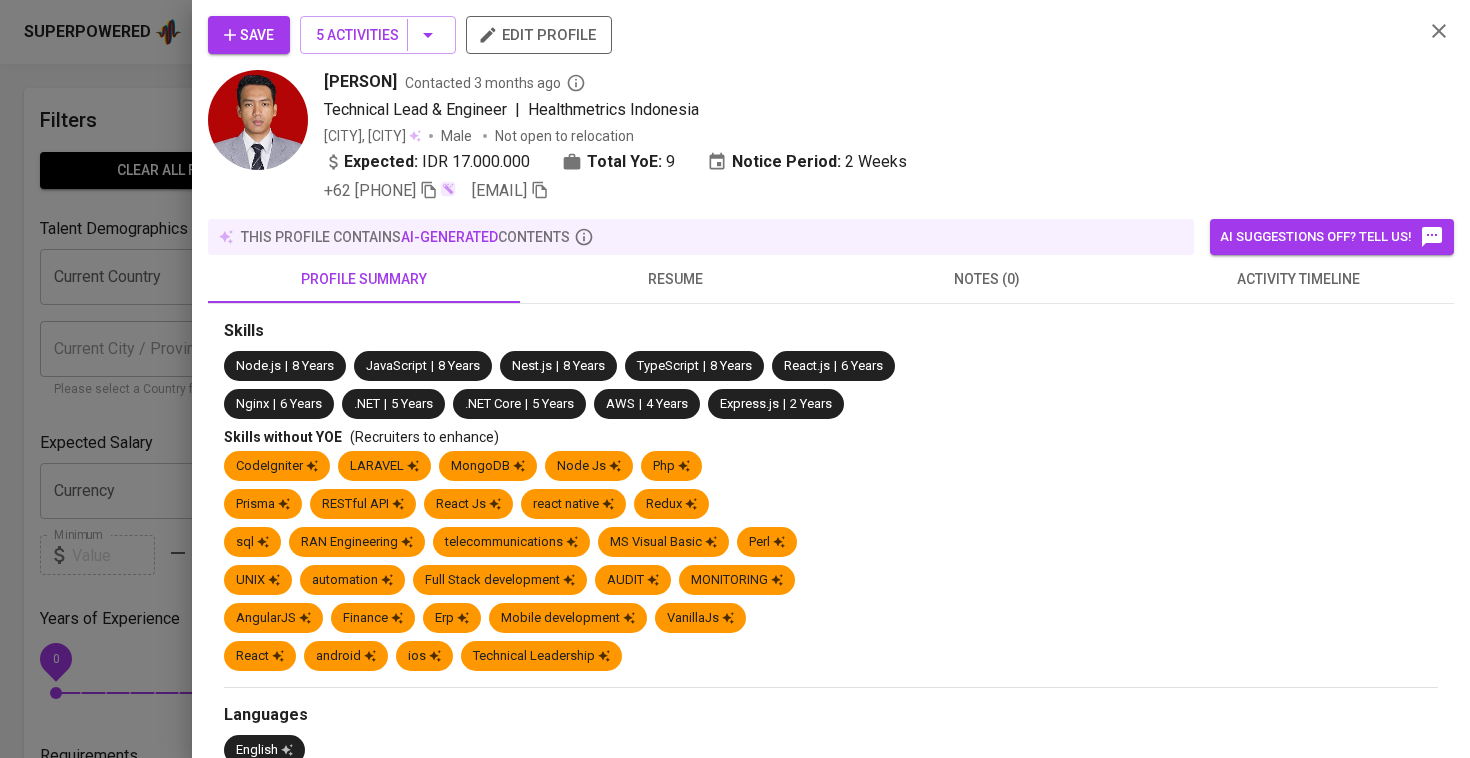 click on "activity timeline" at bounding box center (1299, 279) 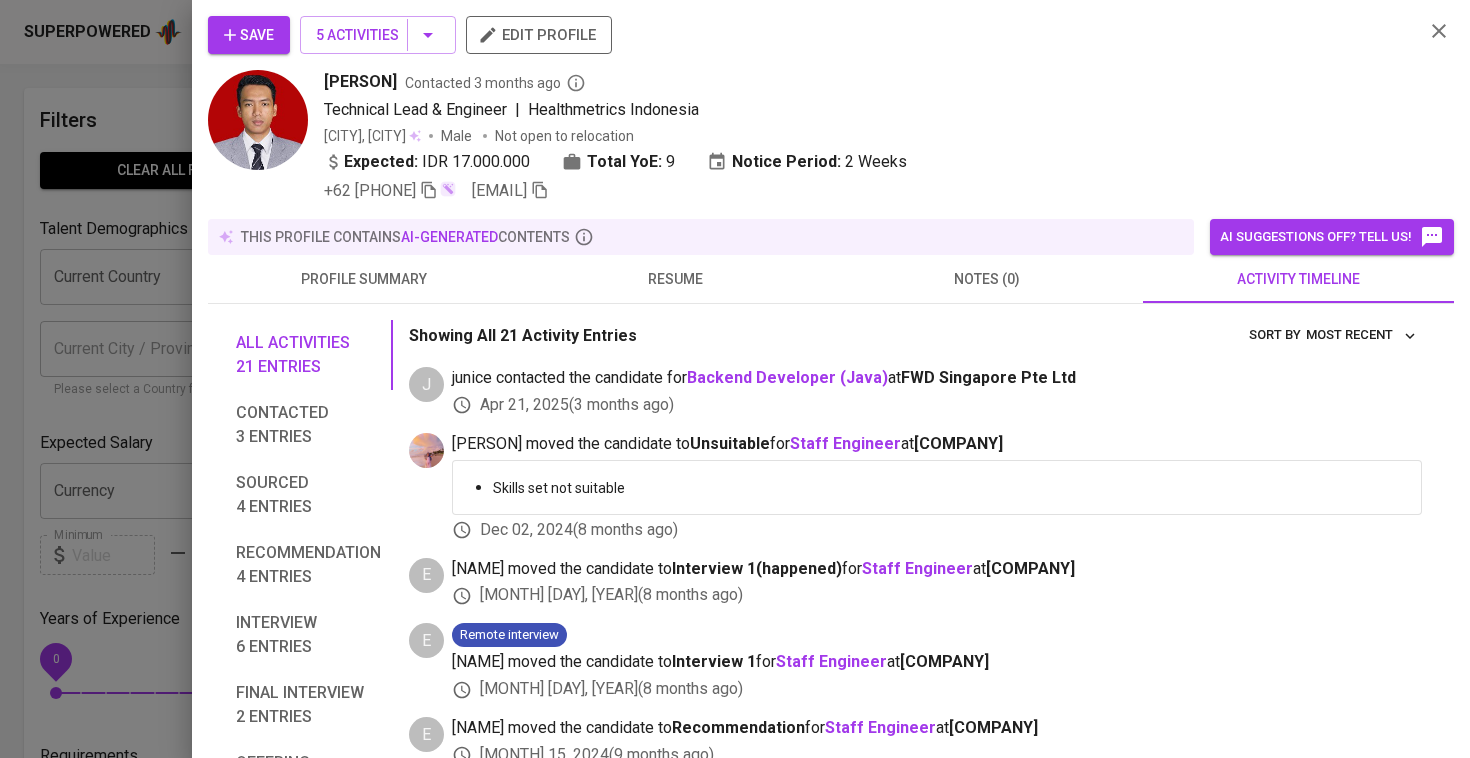 scroll, scrollTop: 0, scrollLeft: 0, axis: both 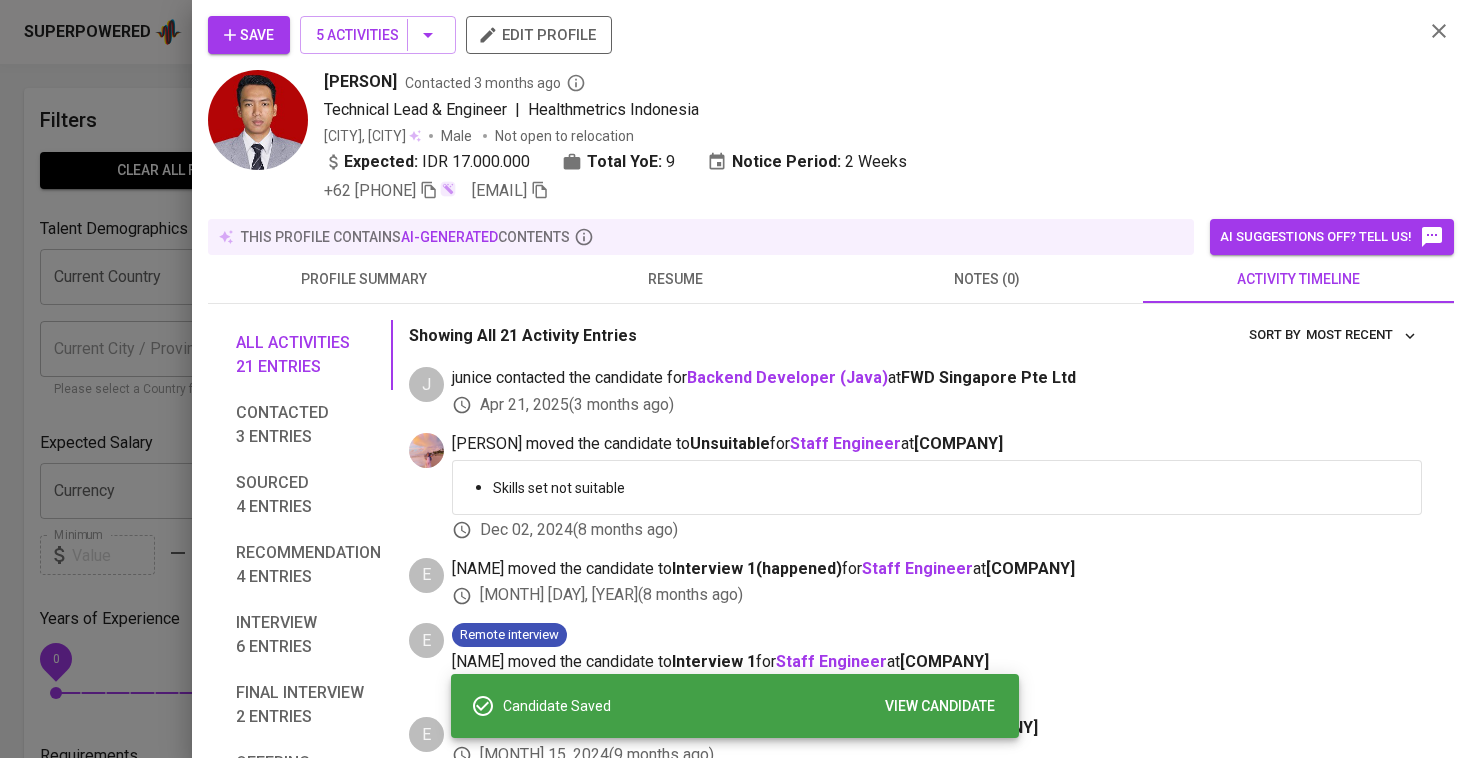 click at bounding box center [735, 379] 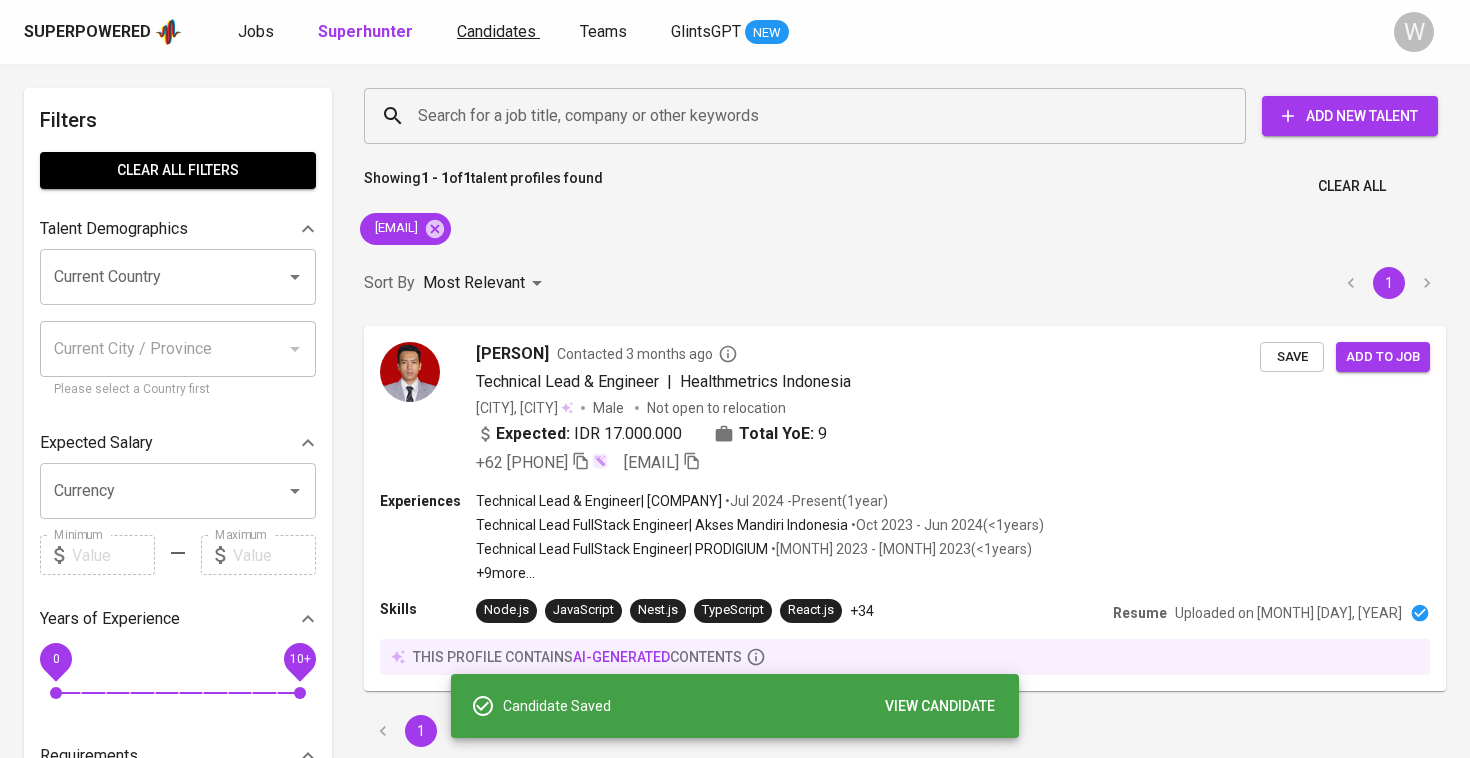 click on "Candidates" at bounding box center (496, 31) 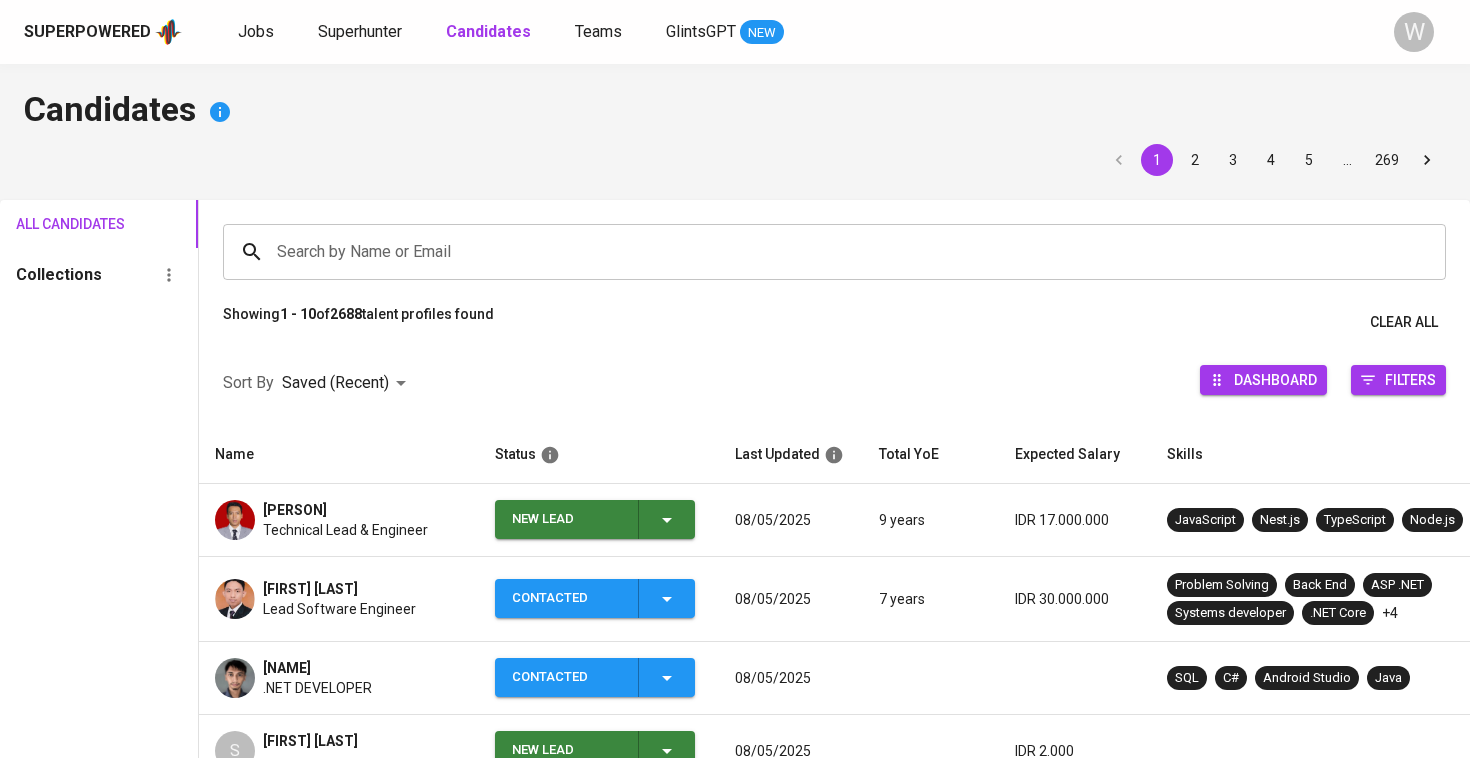 click on "New Lead" at bounding box center [595, 519] 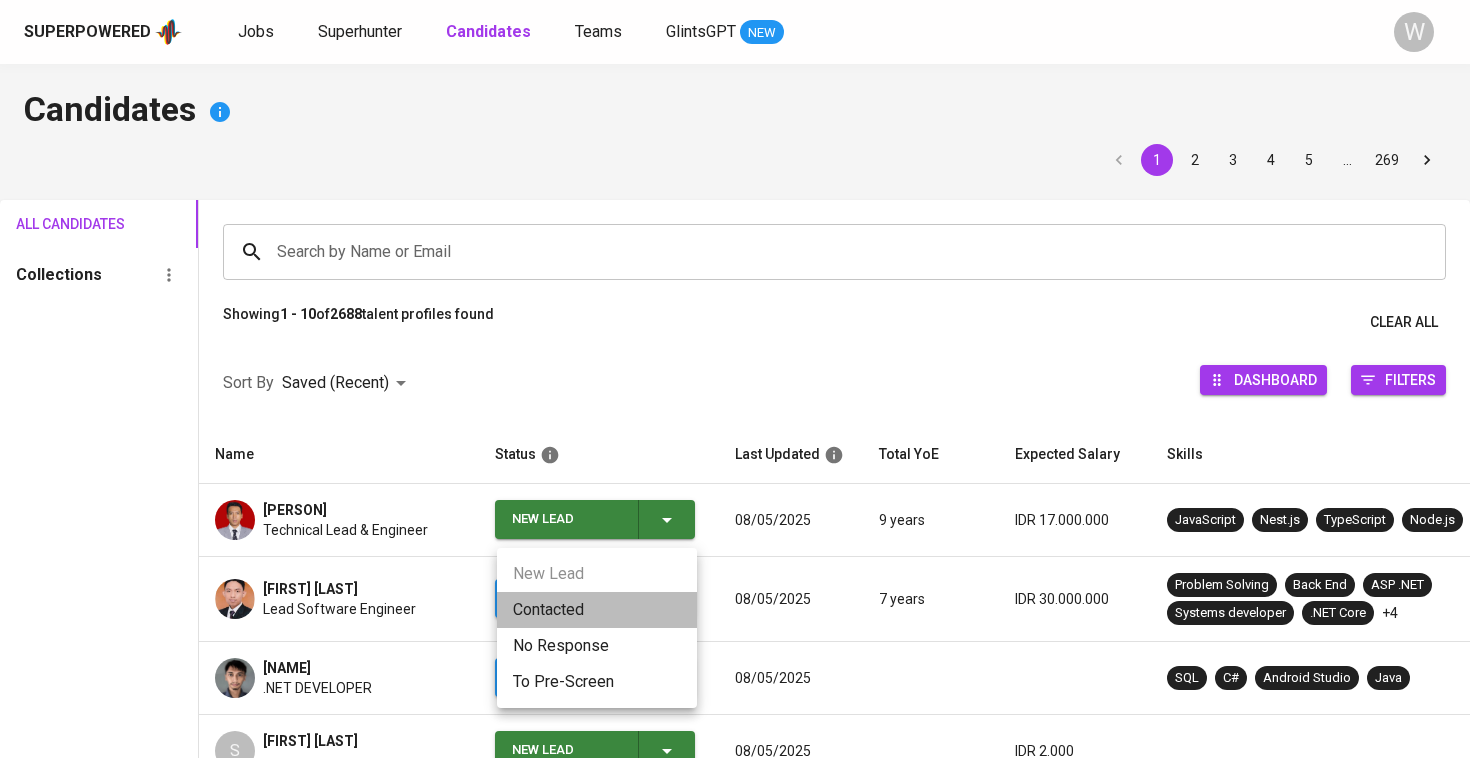 click on "Contacted" at bounding box center [597, 610] 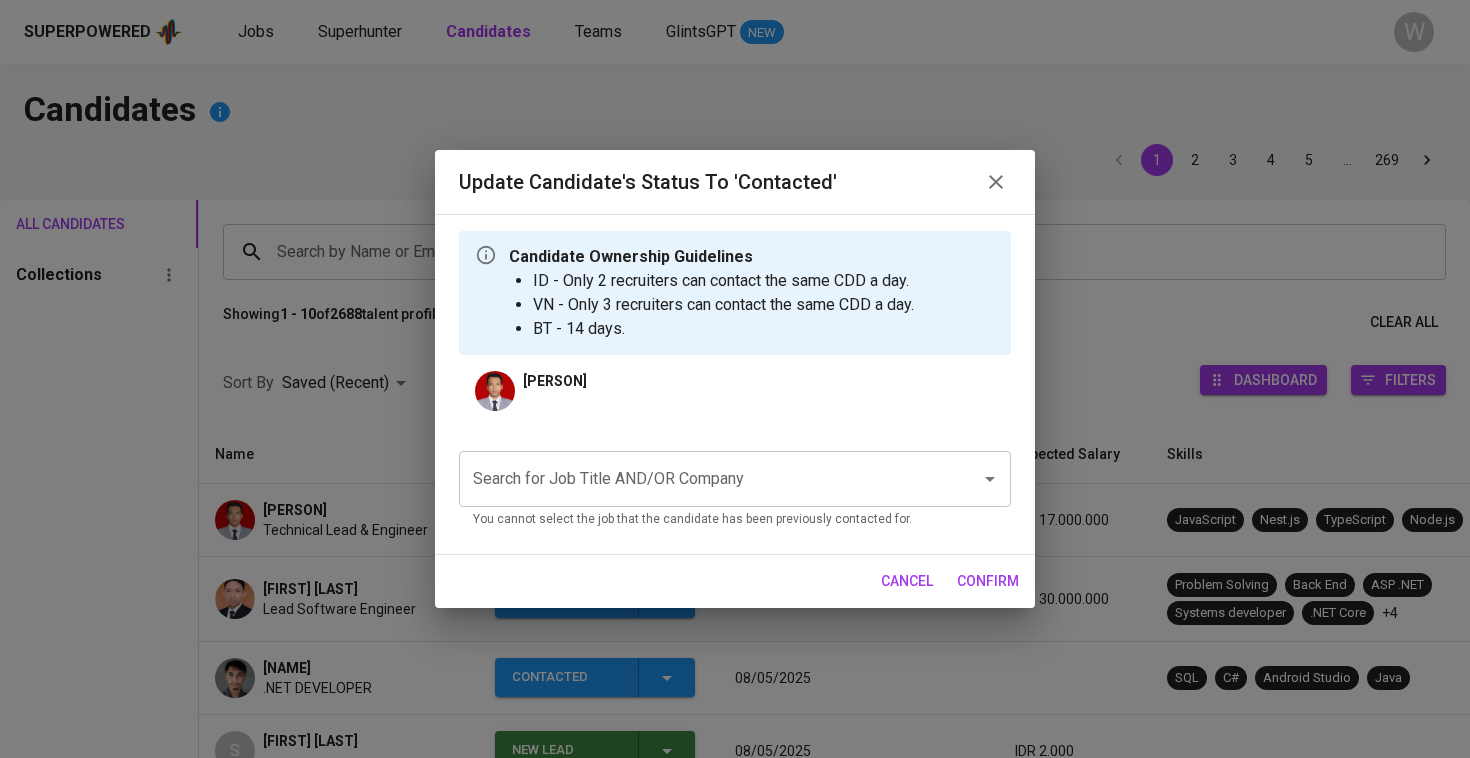 click on "Search for Job Title AND/OR Company Search for Job Title AND/OR Company You cannot select the job that the candidate has been previously contacted for." at bounding box center [735, 486] 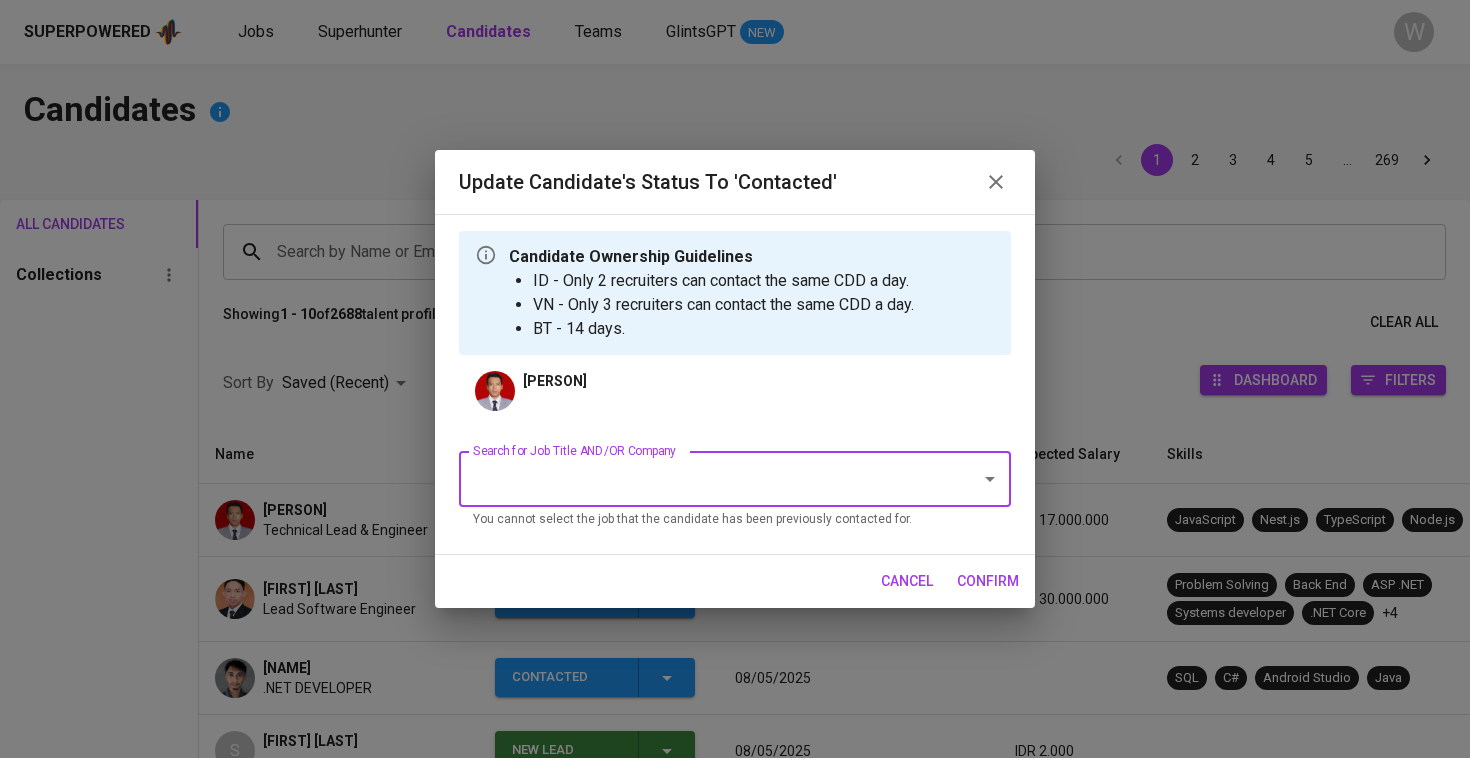click on "Search for Job Title AND/OR Company" at bounding box center (735, 479) 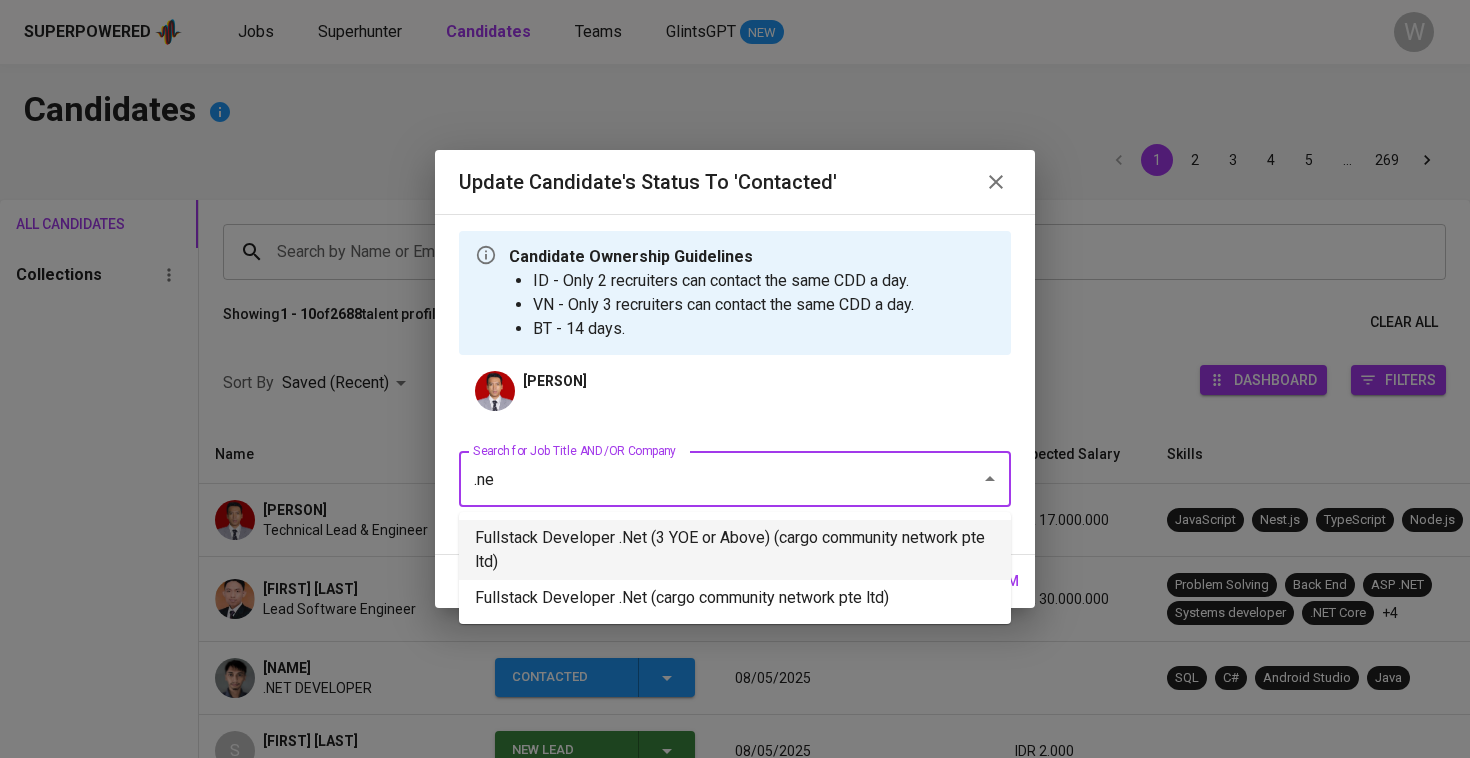 click on "Fullstack Developer .Net (3 YOE or Above) (cargo community network pte ltd)" at bounding box center [735, 550] 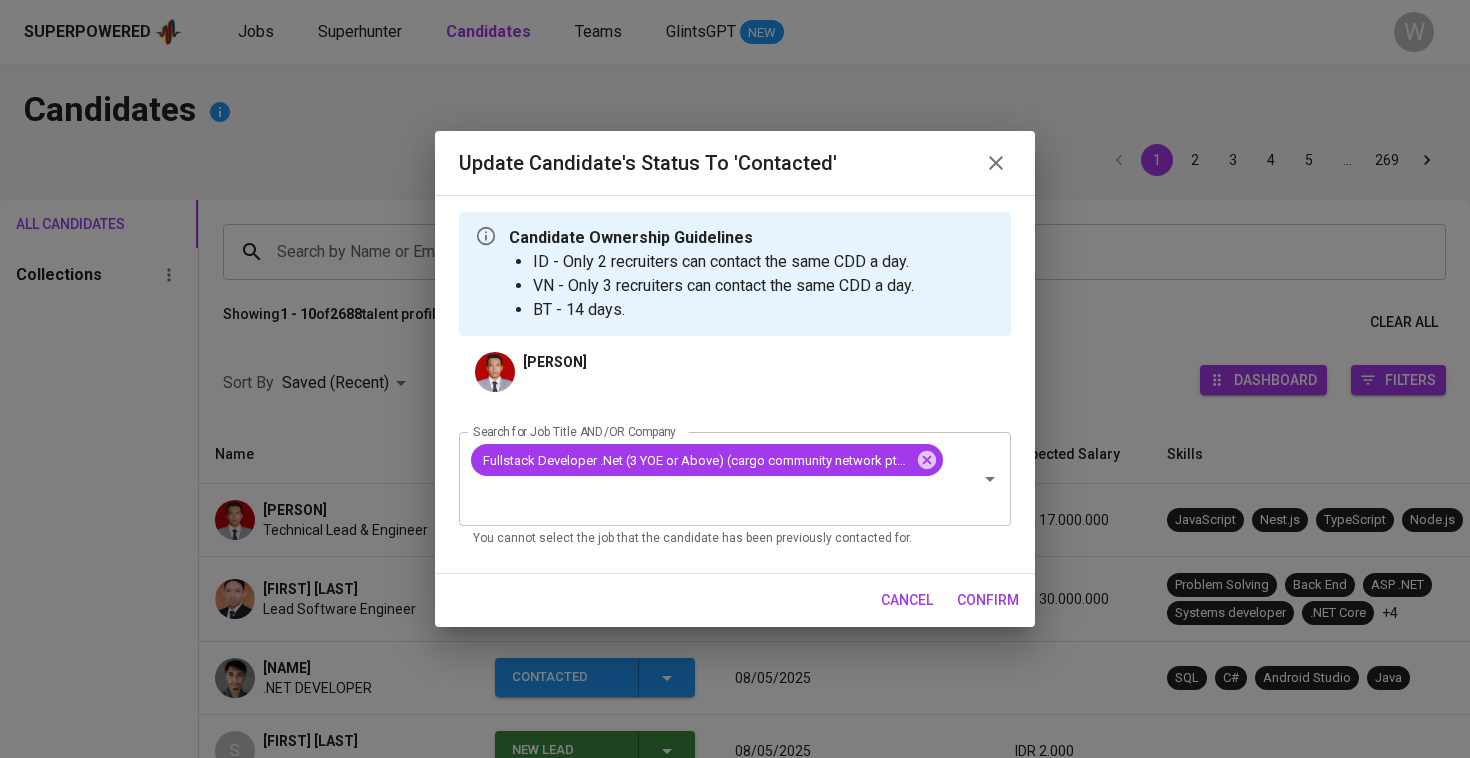 click on "confirm" at bounding box center (988, 600) 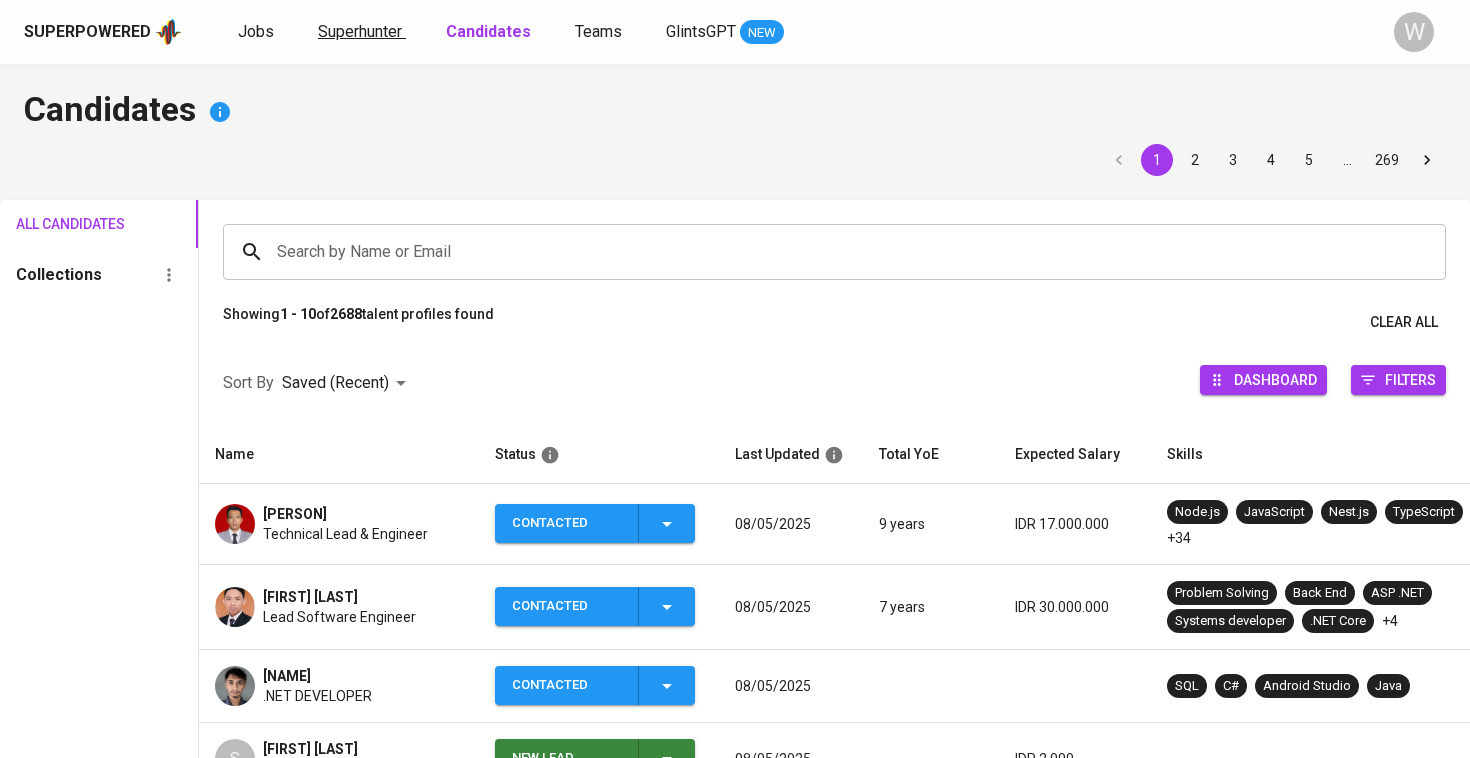click on "Superhunter" at bounding box center (360, 31) 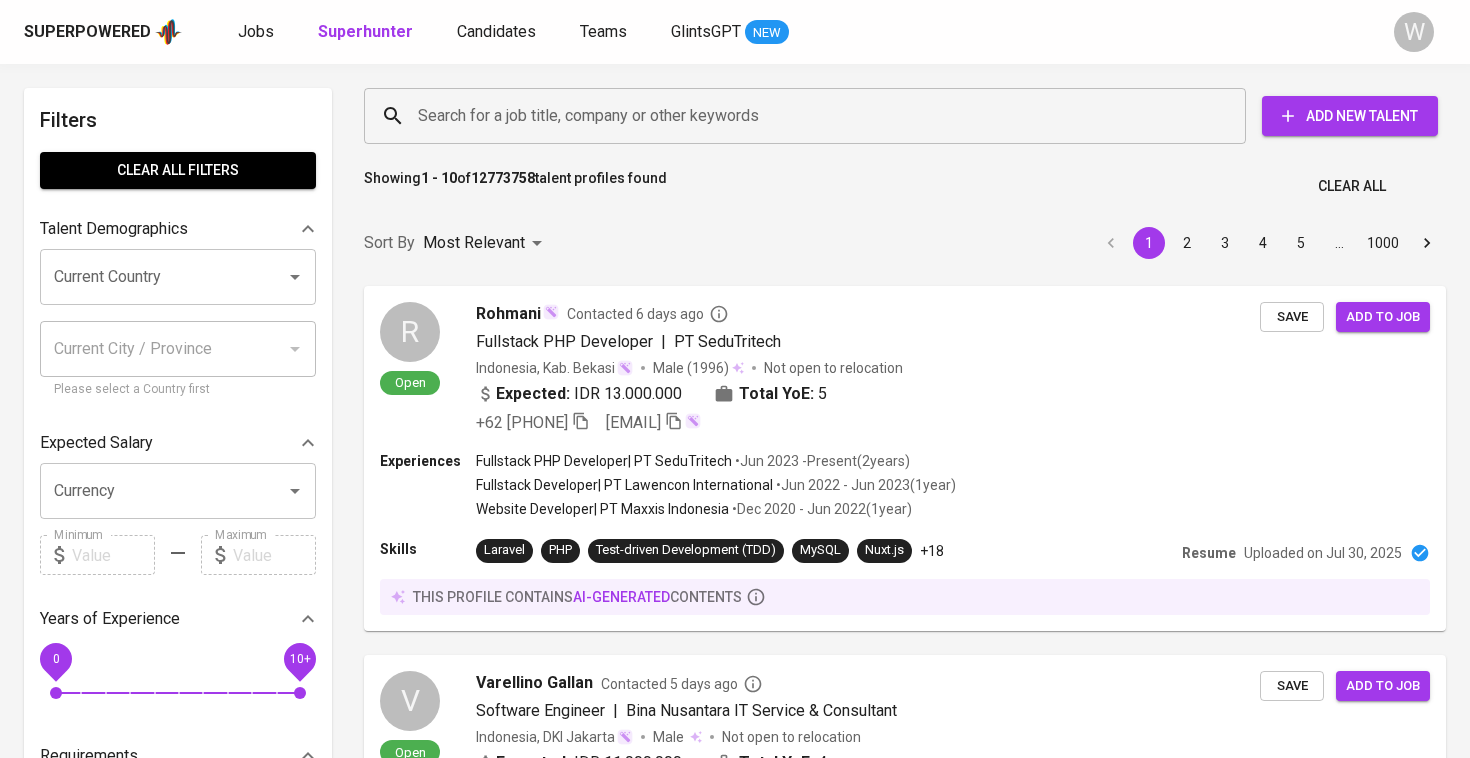 click on "Showing  [NUMBER] - [NUMBER]  of  [NUMBER]  talent profiles found Clear All" at bounding box center [905, 180] 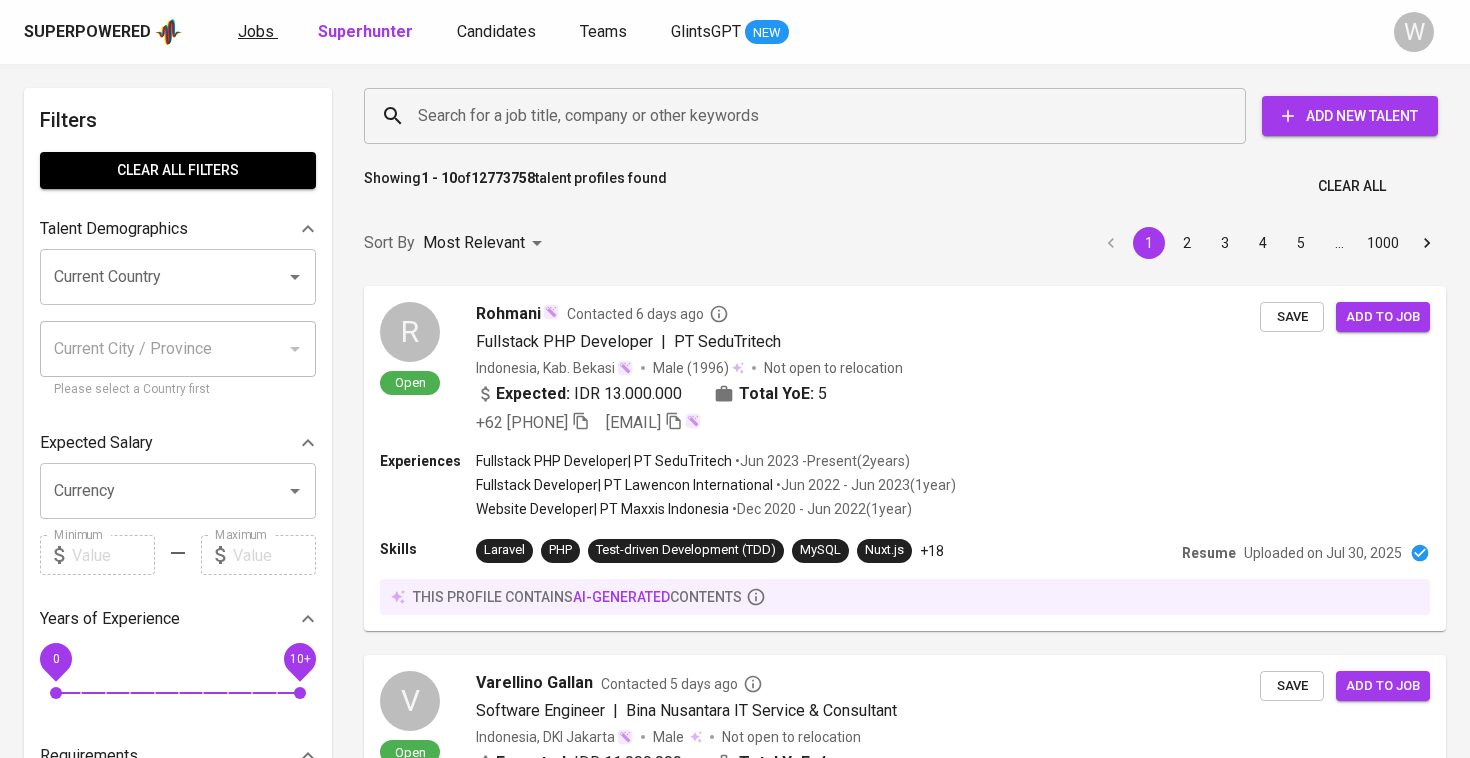 click on "Jobs" at bounding box center (258, 32) 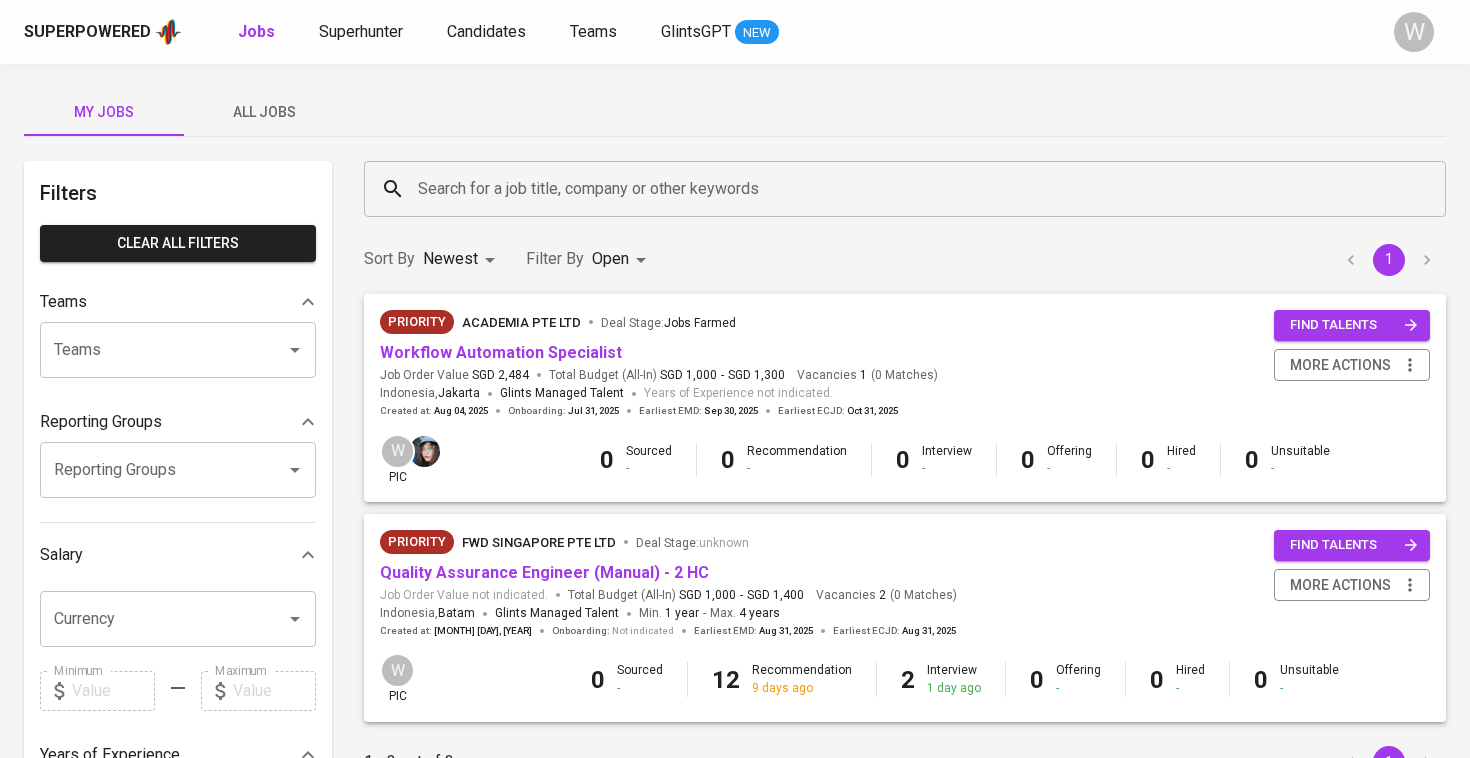click on "All Jobs" at bounding box center [264, 112] 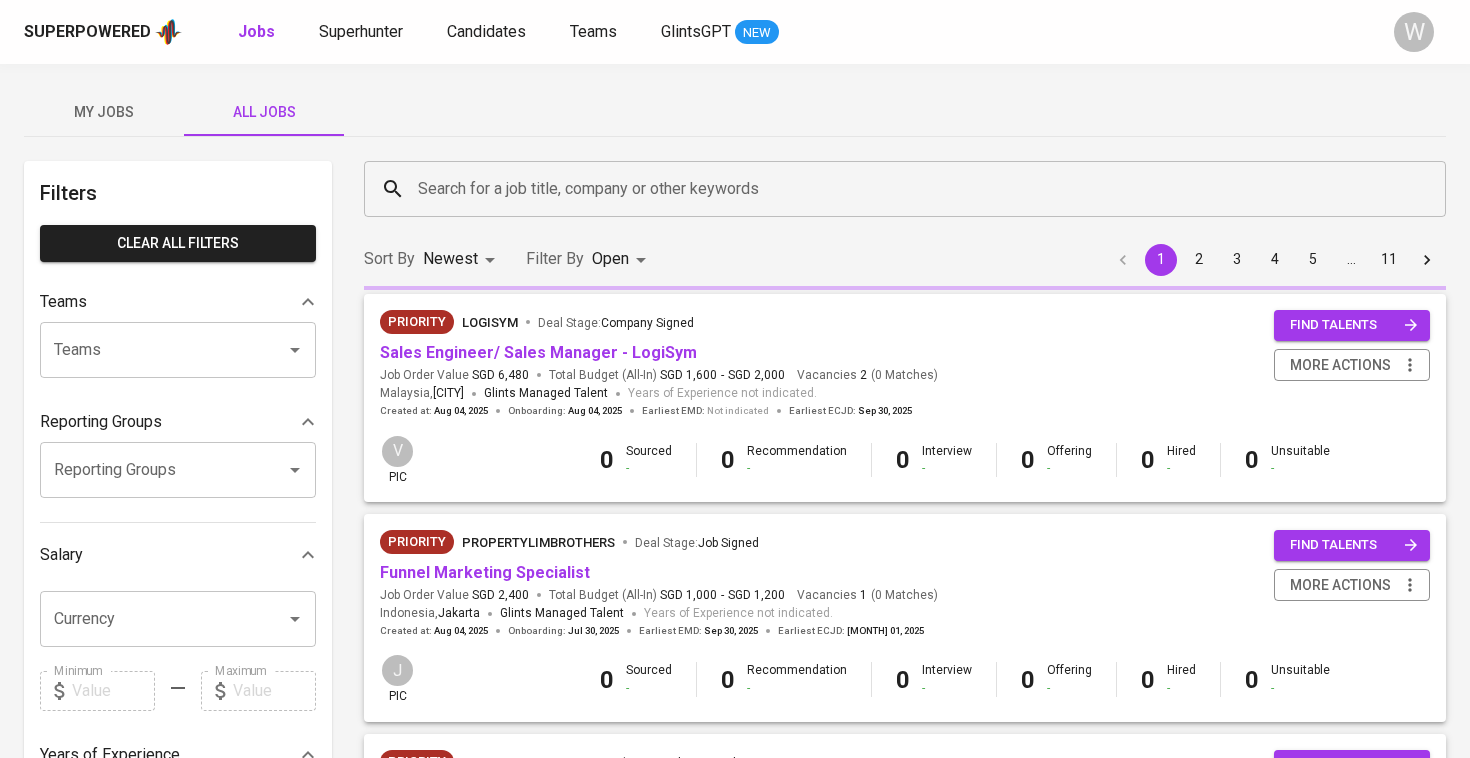 click on "Search for a job title, company or other keywords" at bounding box center (910, 189) 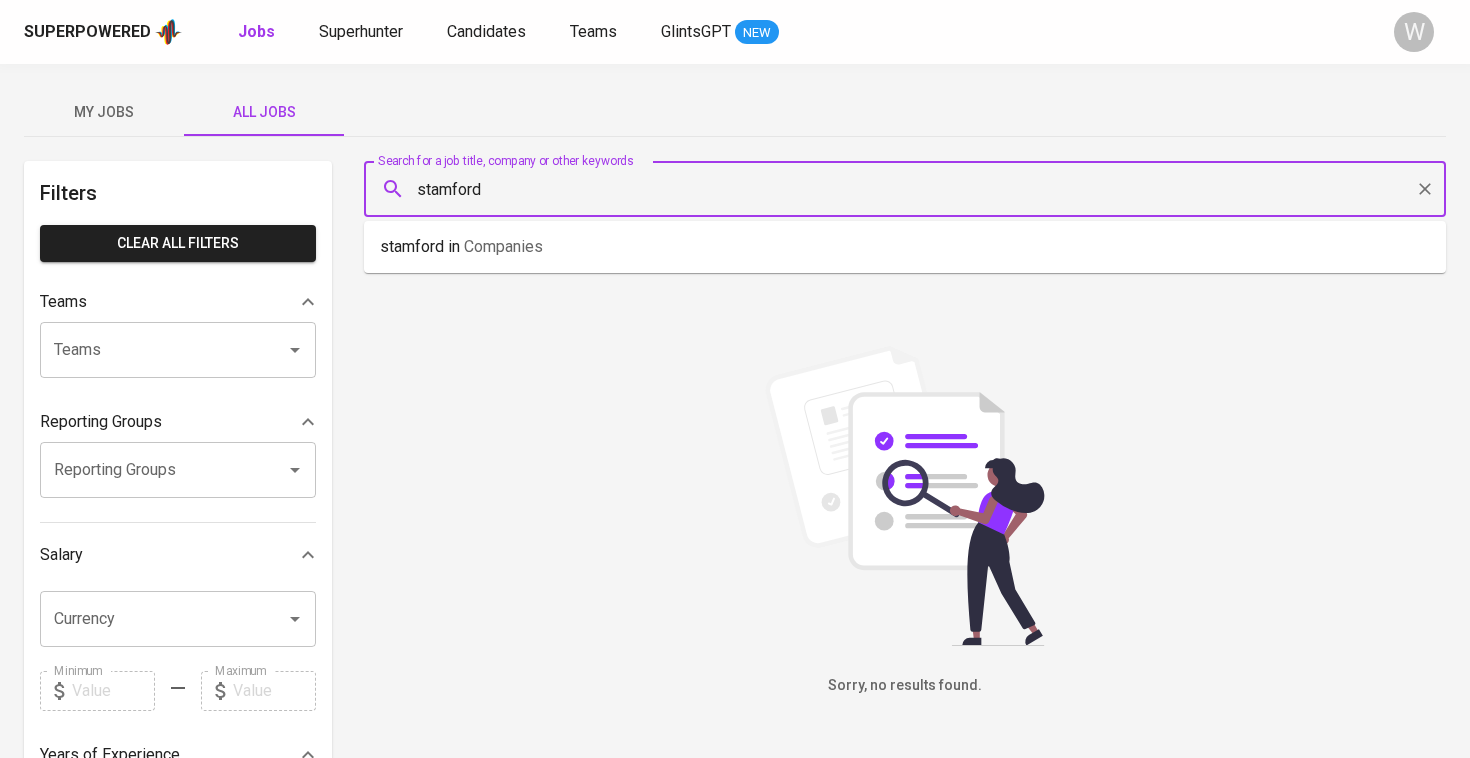 type on "stamford" 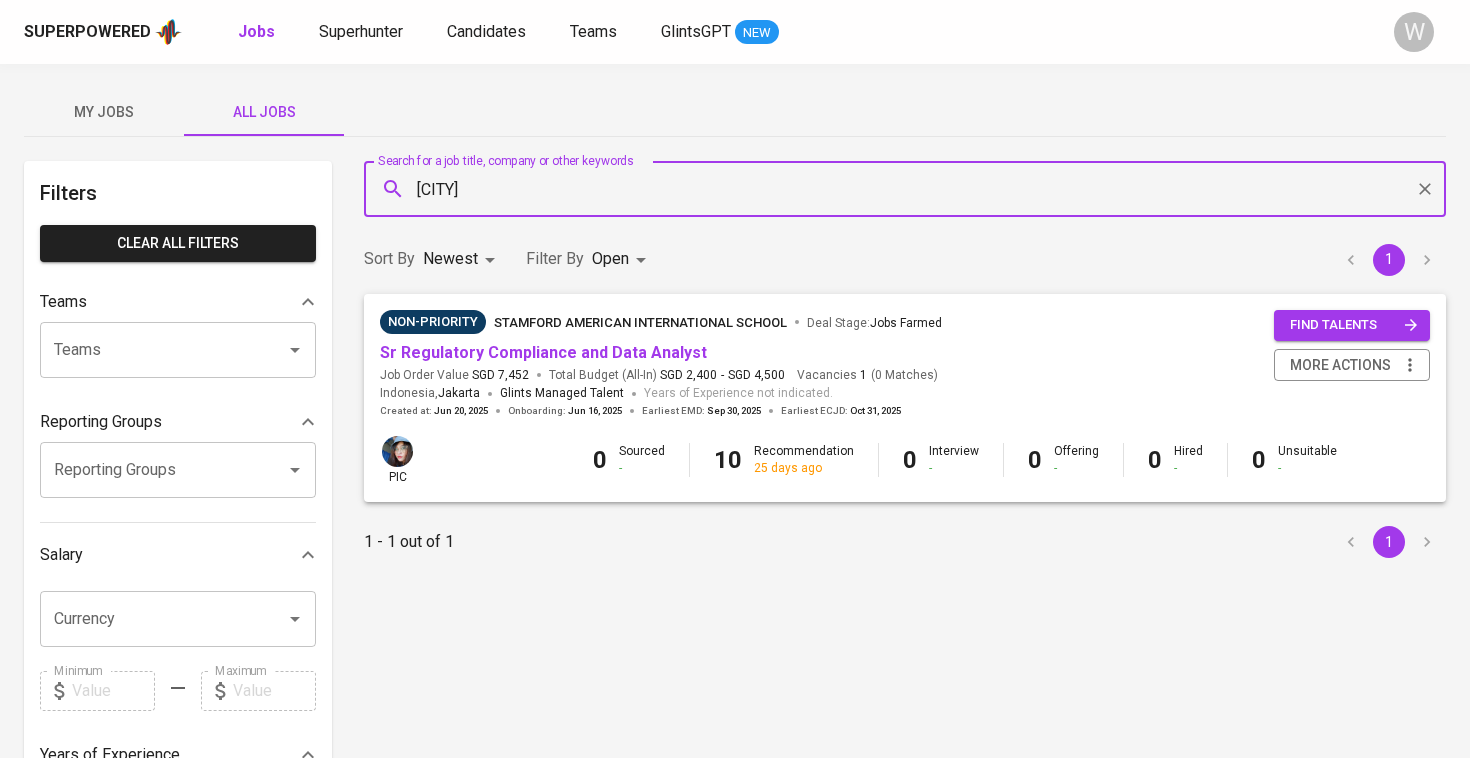 scroll, scrollTop: 0, scrollLeft: 0, axis: both 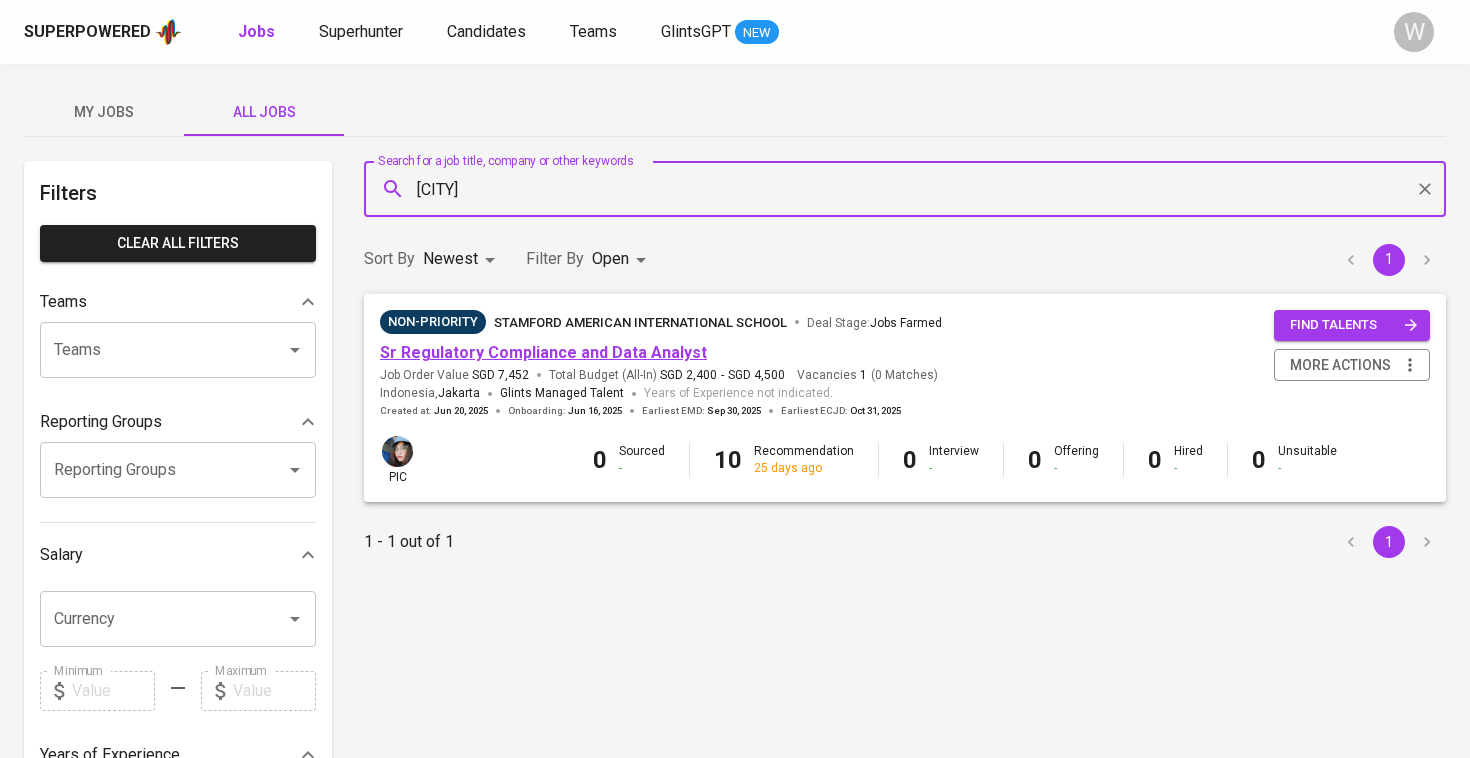 click on "Sr Regulatory Compliance and Data Analyst" at bounding box center [543, 352] 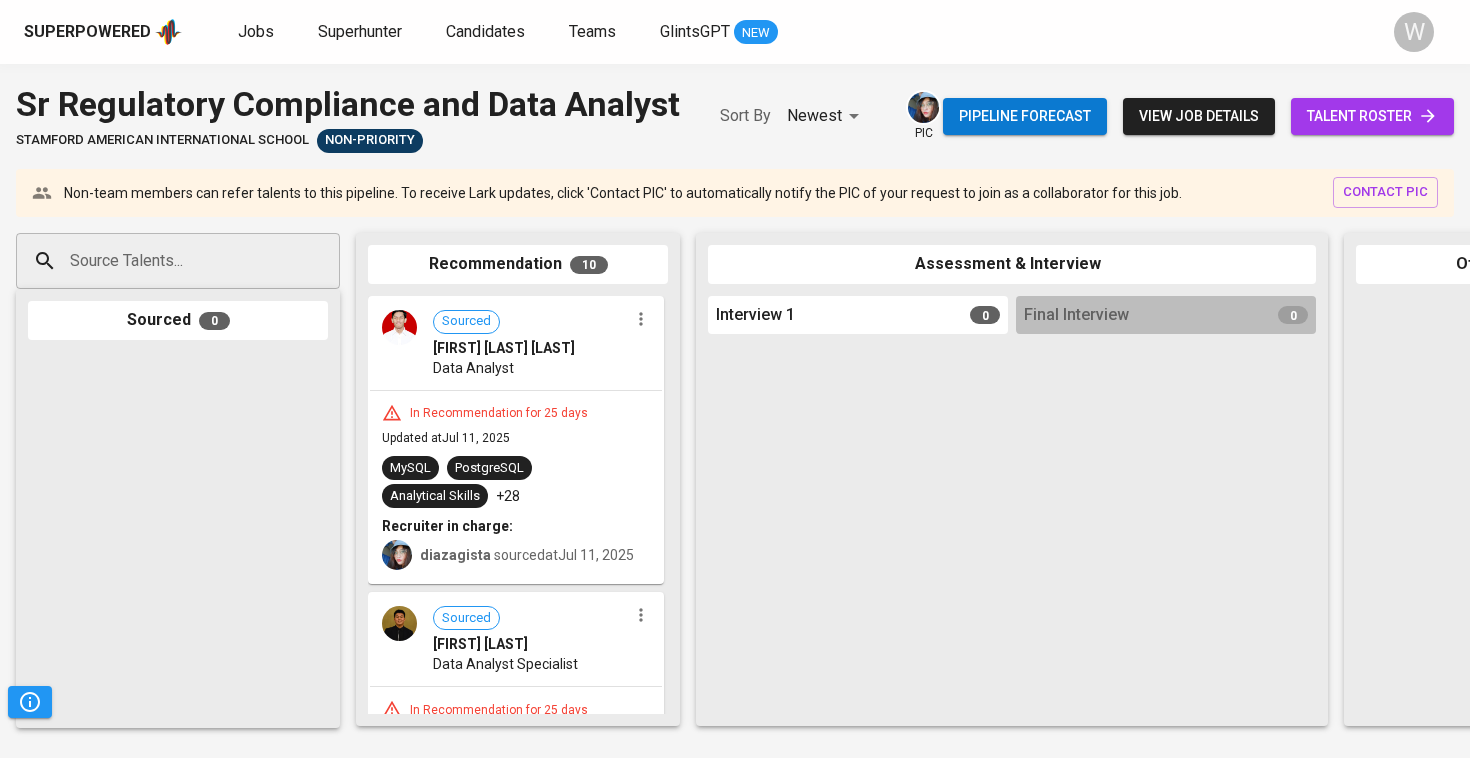 click on "talent roster" at bounding box center [1372, 116] 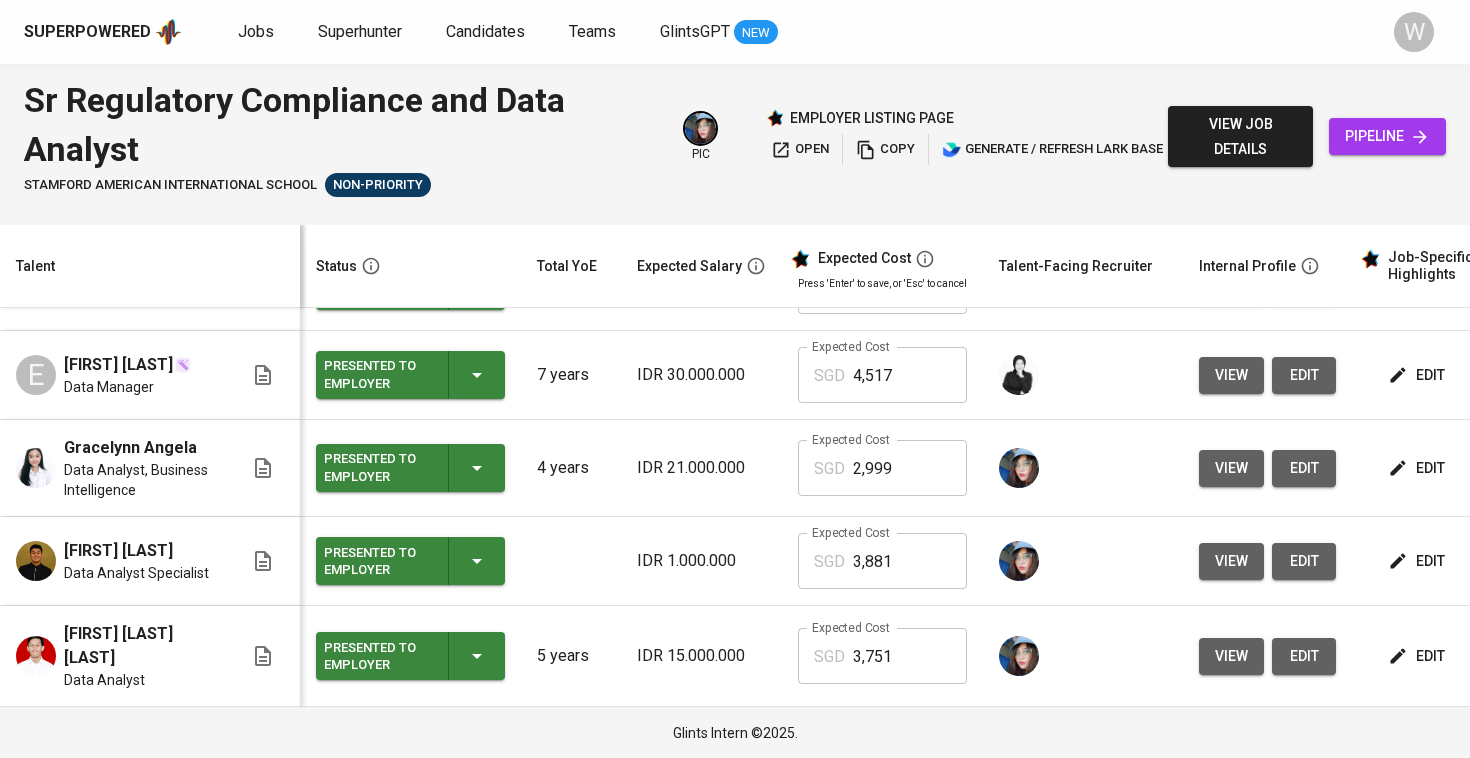 scroll, scrollTop: 579, scrollLeft: 0, axis: vertical 